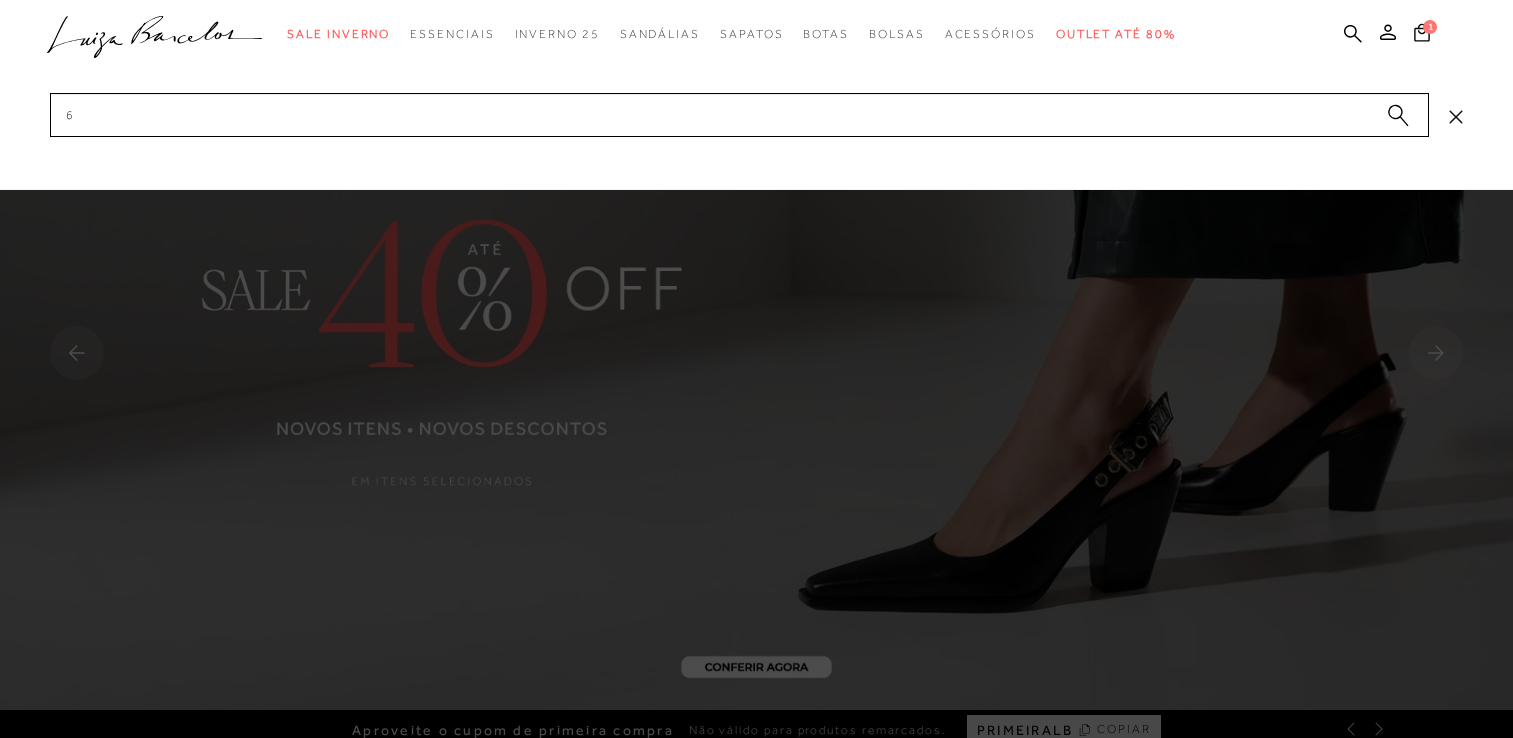 scroll, scrollTop: 0, scrollLeft: 0, axis: both 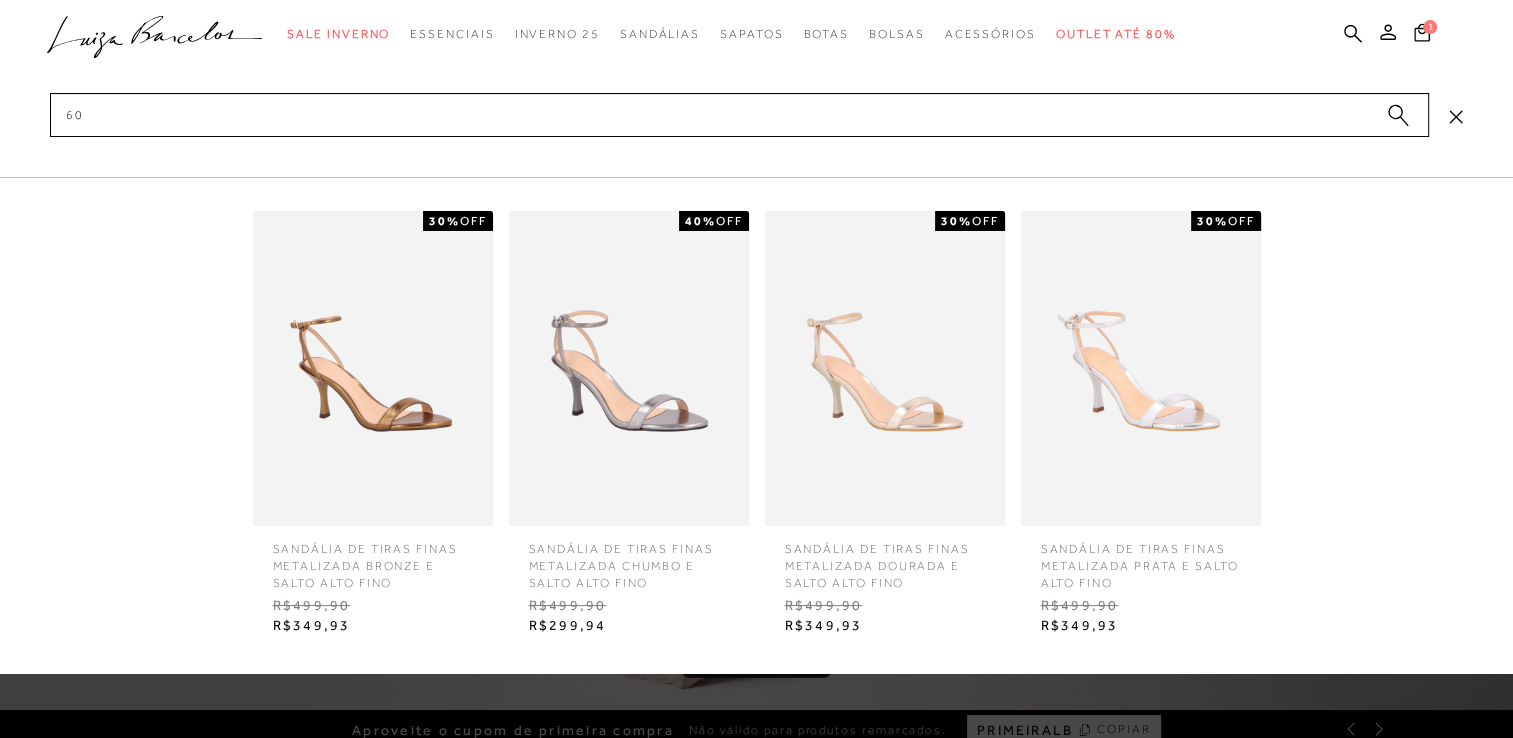 type on "6" 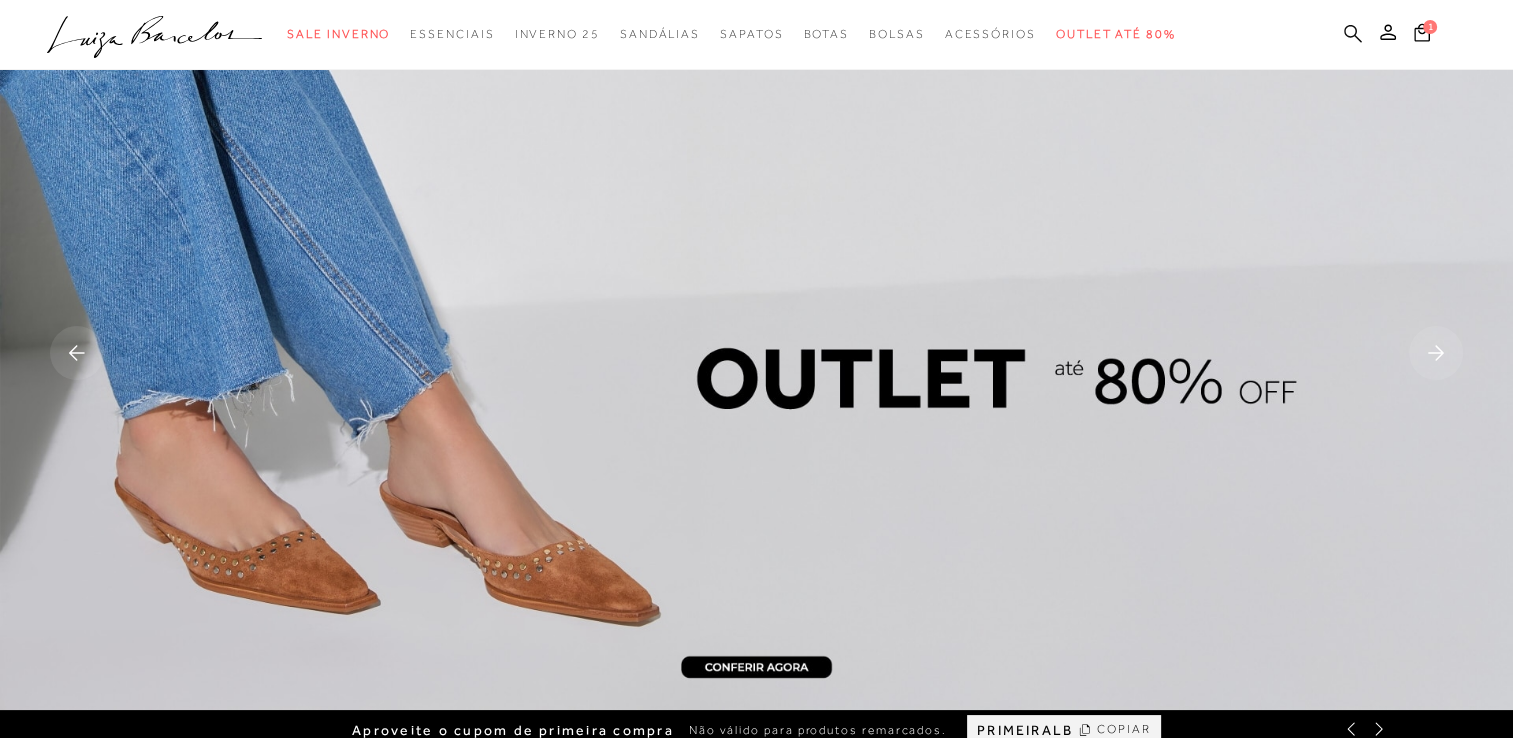 click 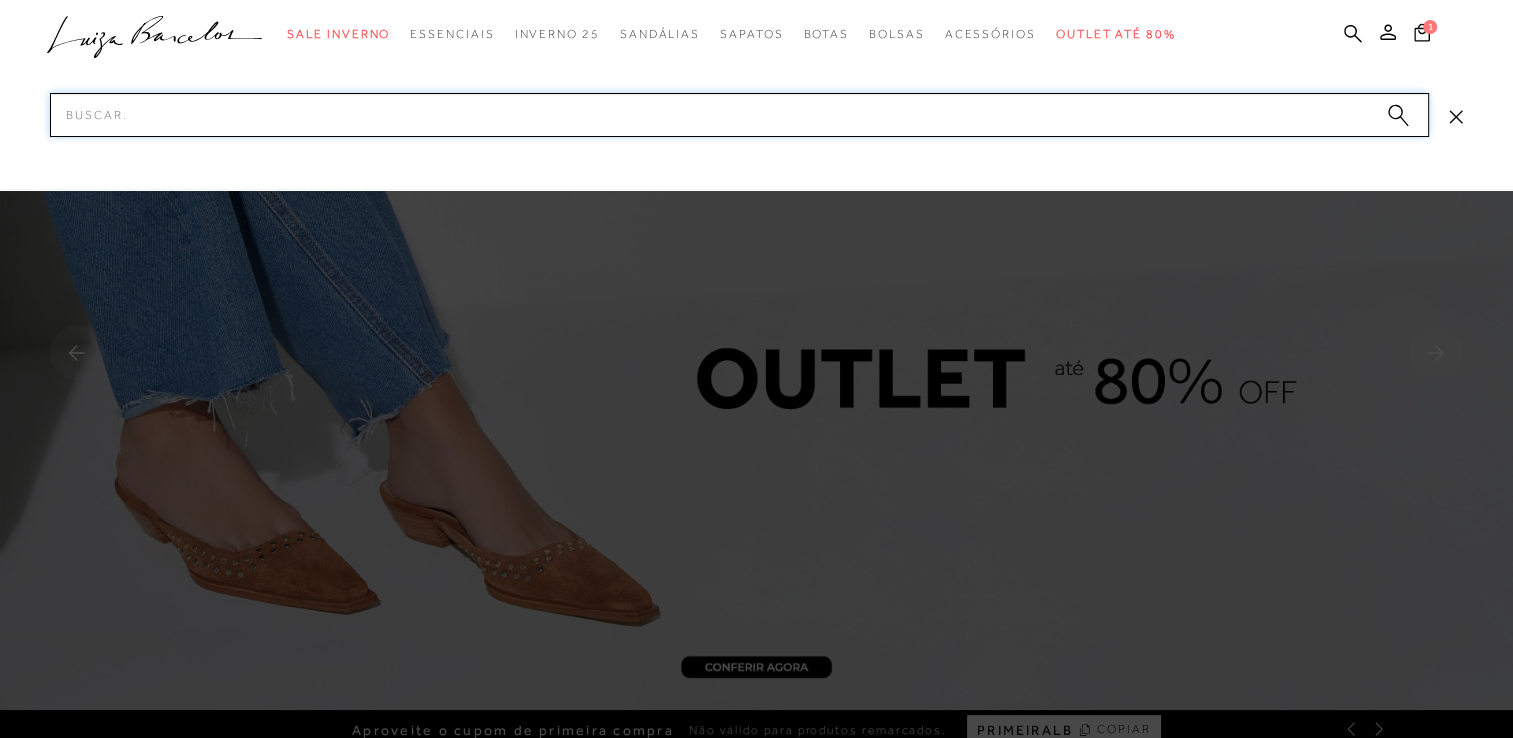 click on "Pesquisar" at bounding box center (739, 115) 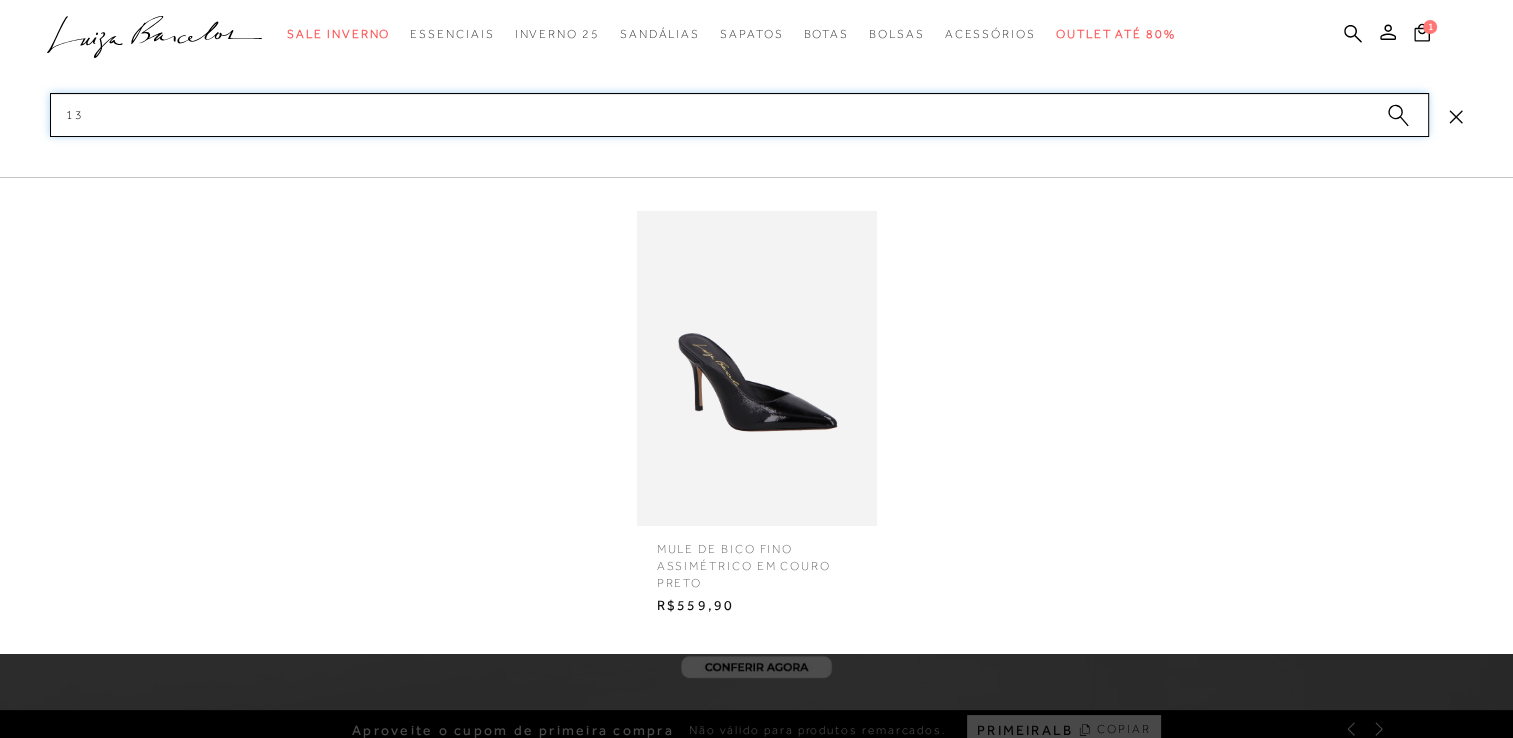 type on "1" 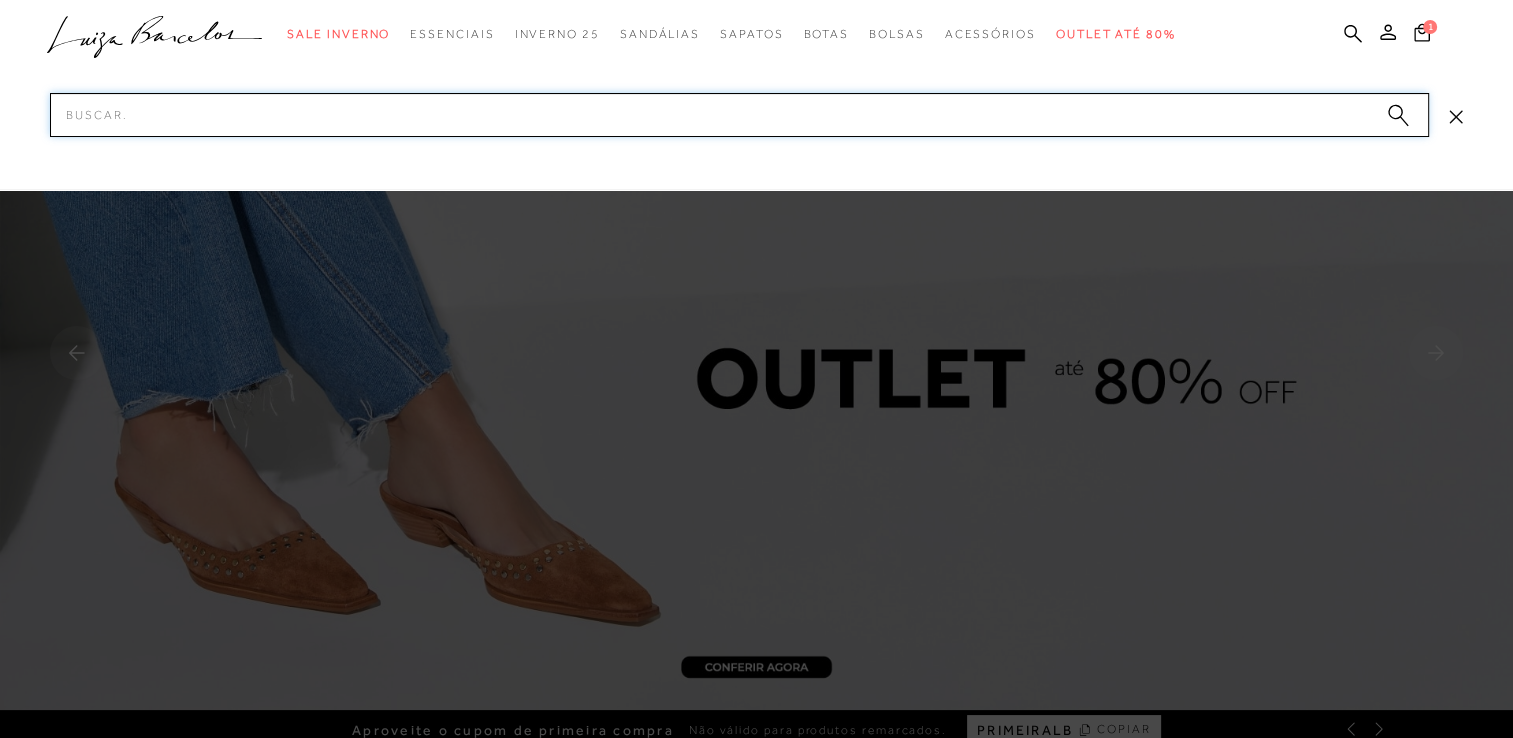 click on "Pesquisar" at bounding box center (739, 115) 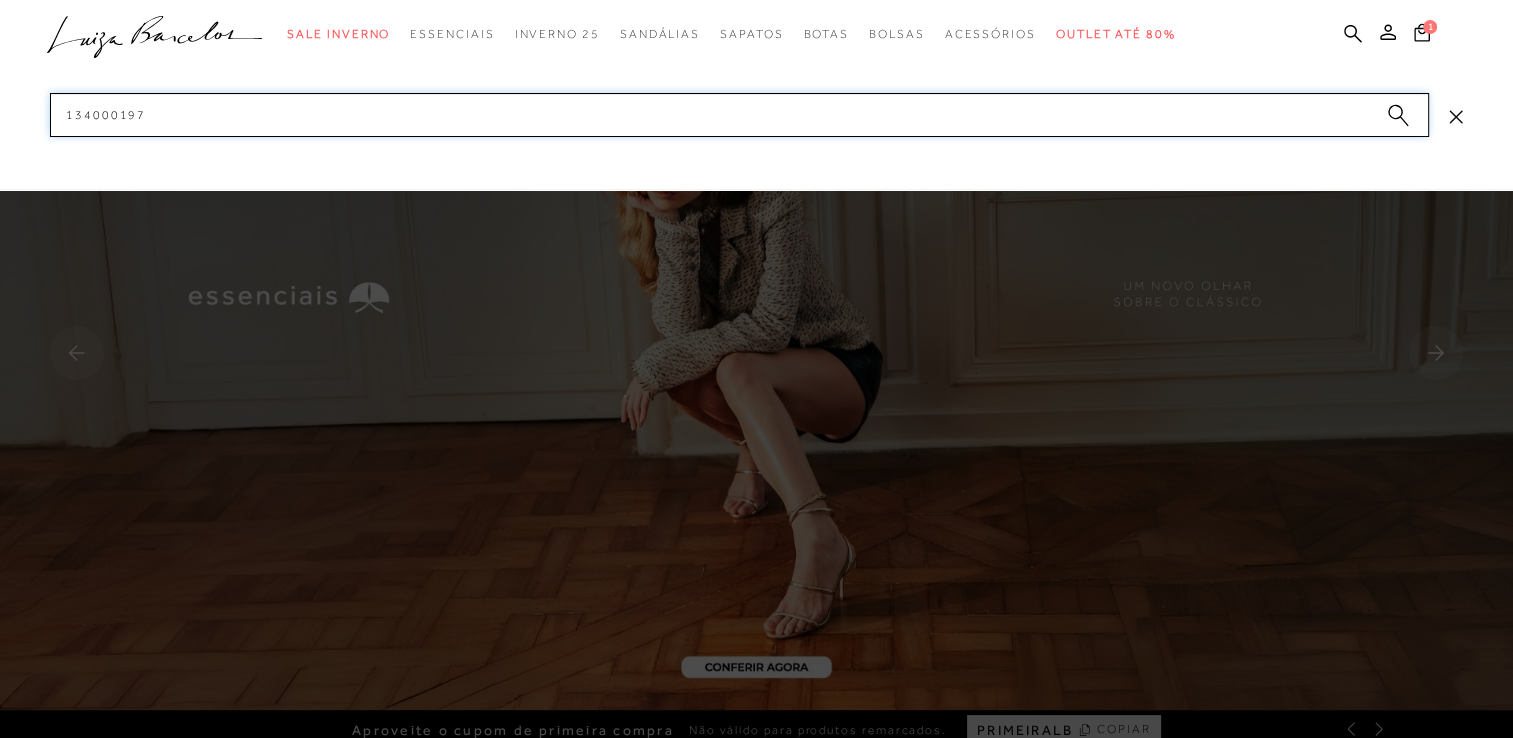 drag, startPoint x: 171, startPoint y: 126, endPoint x: -4, endPoint y: 156, distance: 177.55281 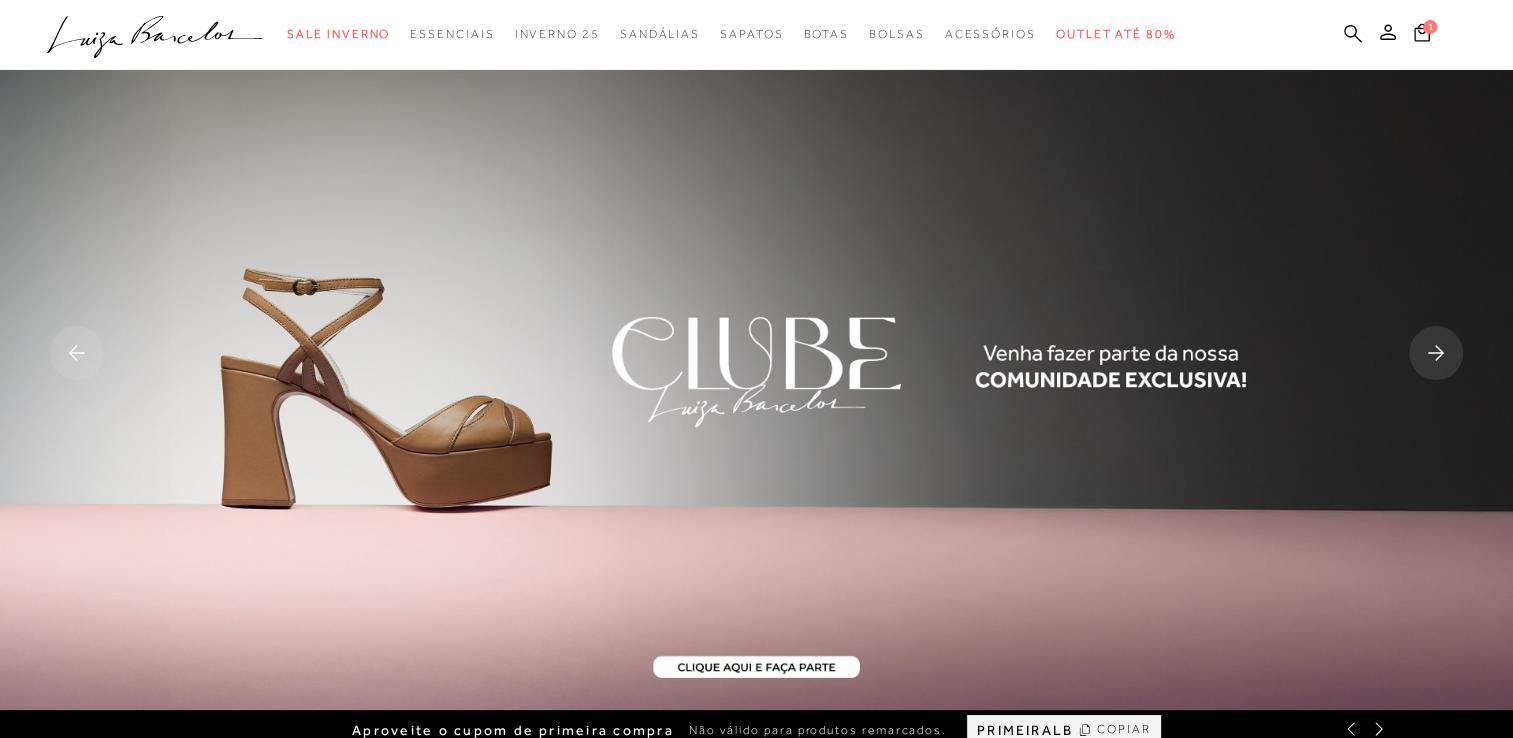 click 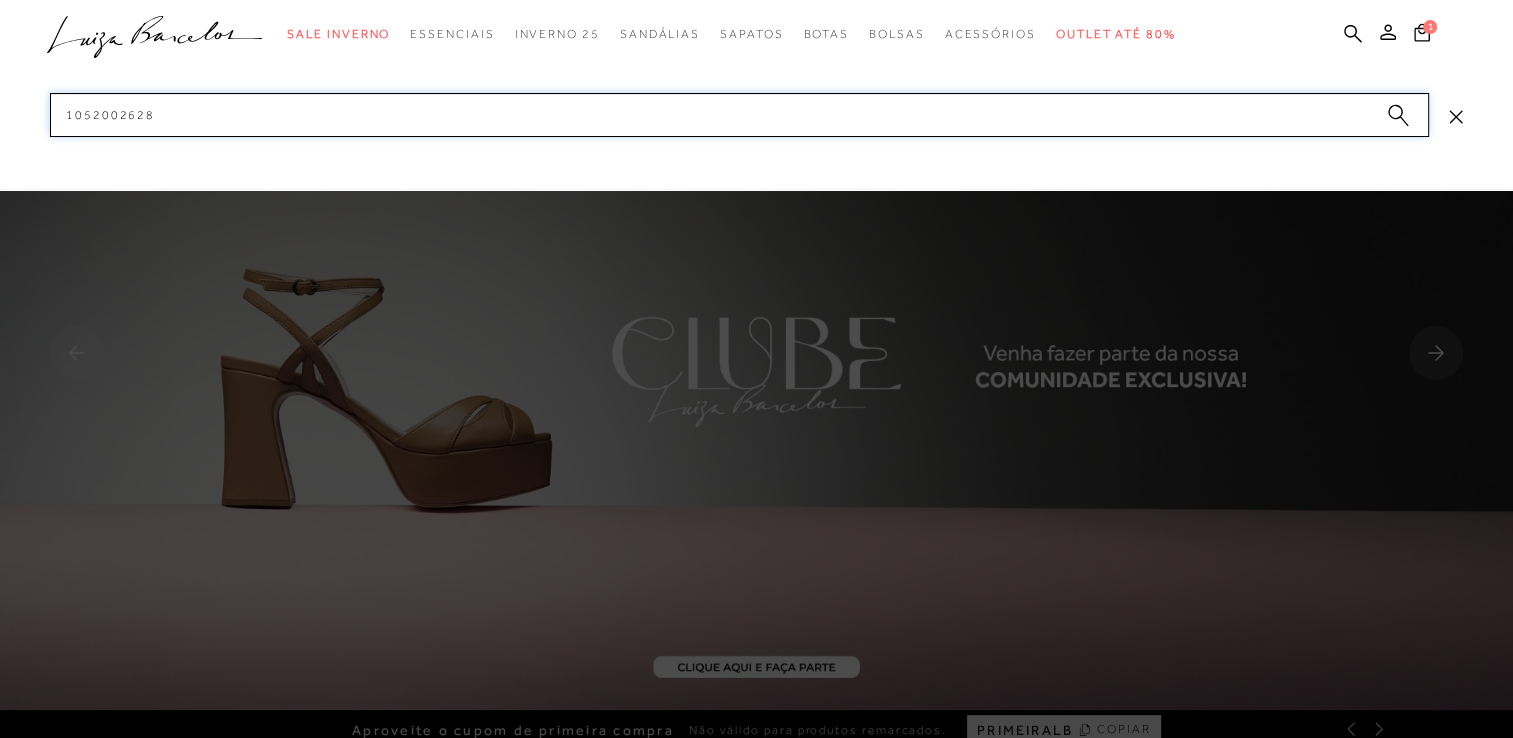 click on "1052002628" at bounding box center [739, 115] 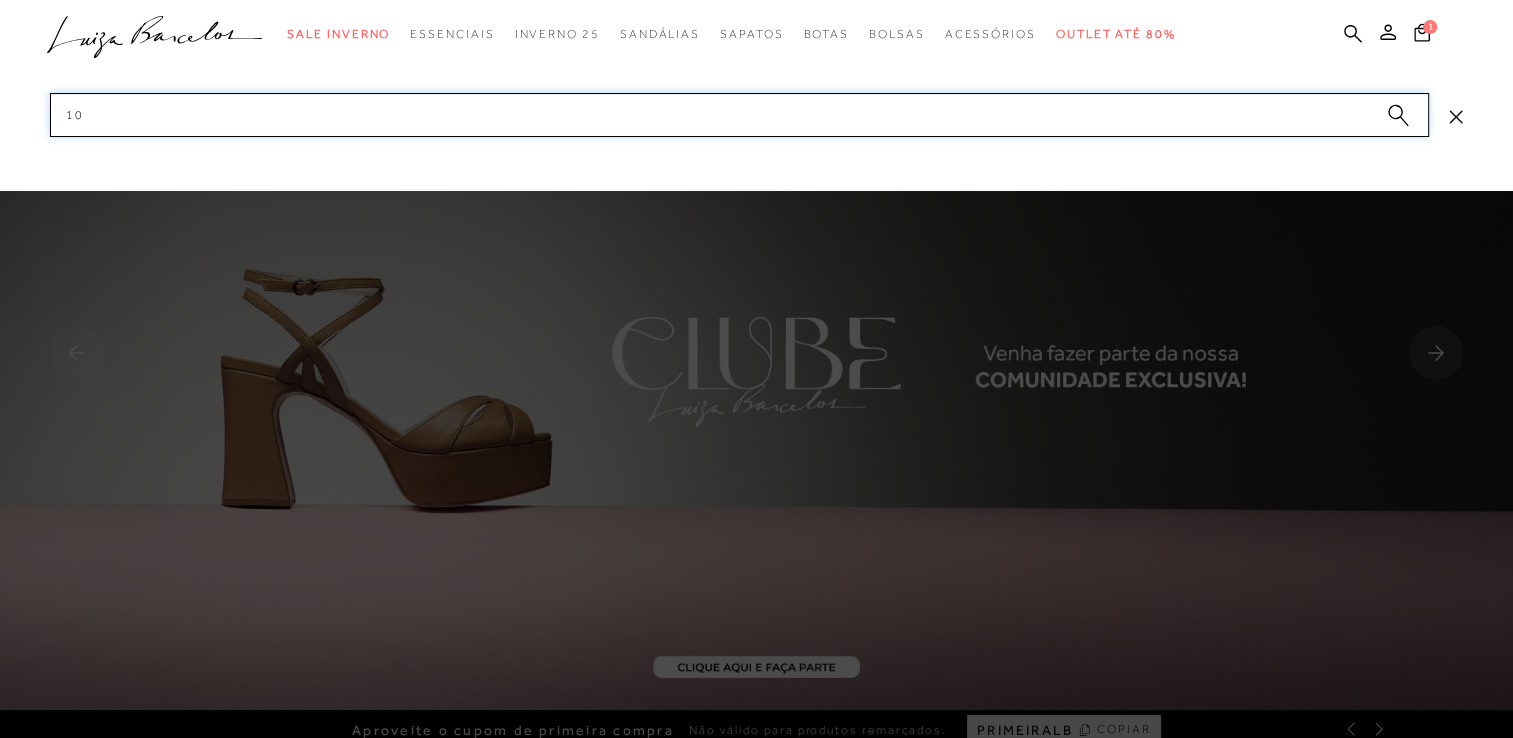 type on "1" 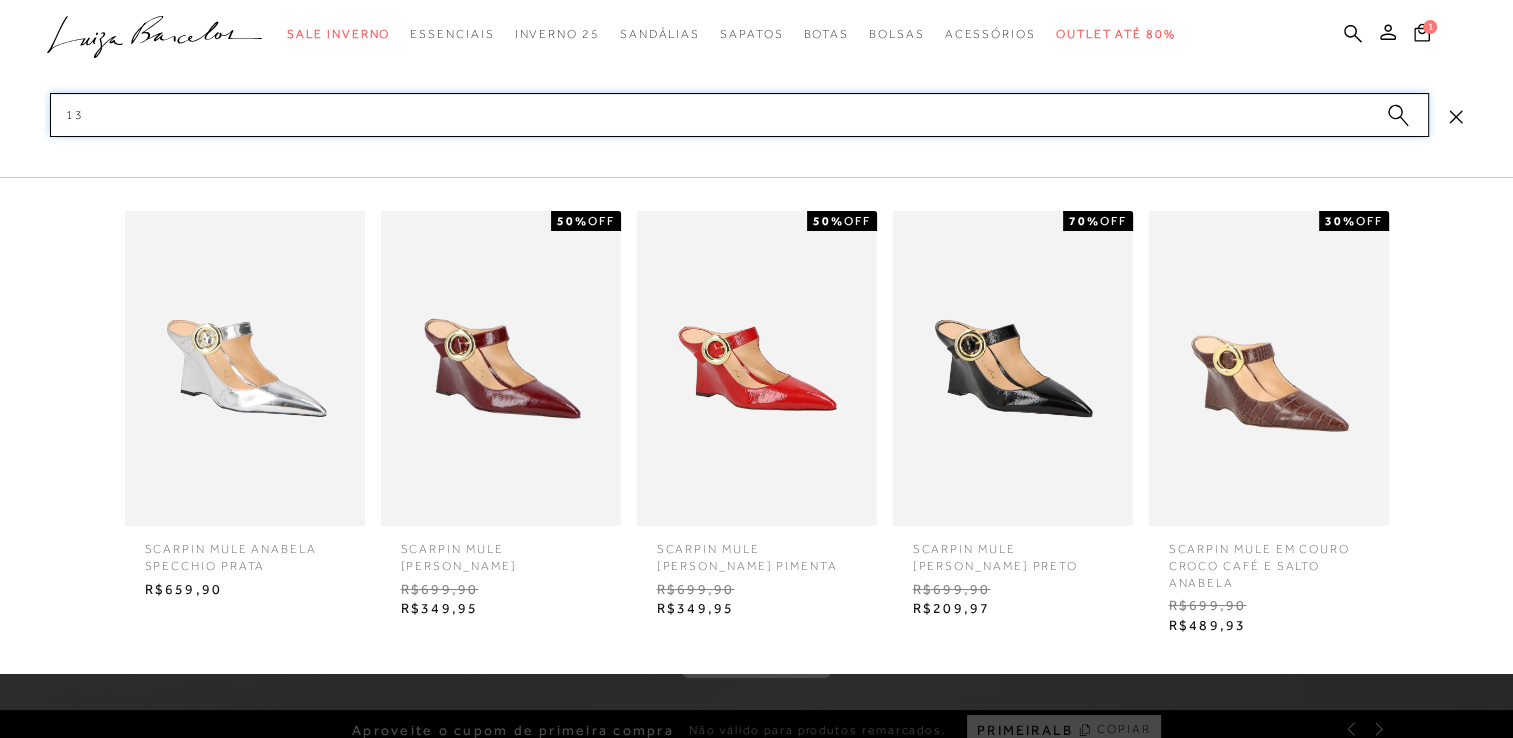 type on "1" 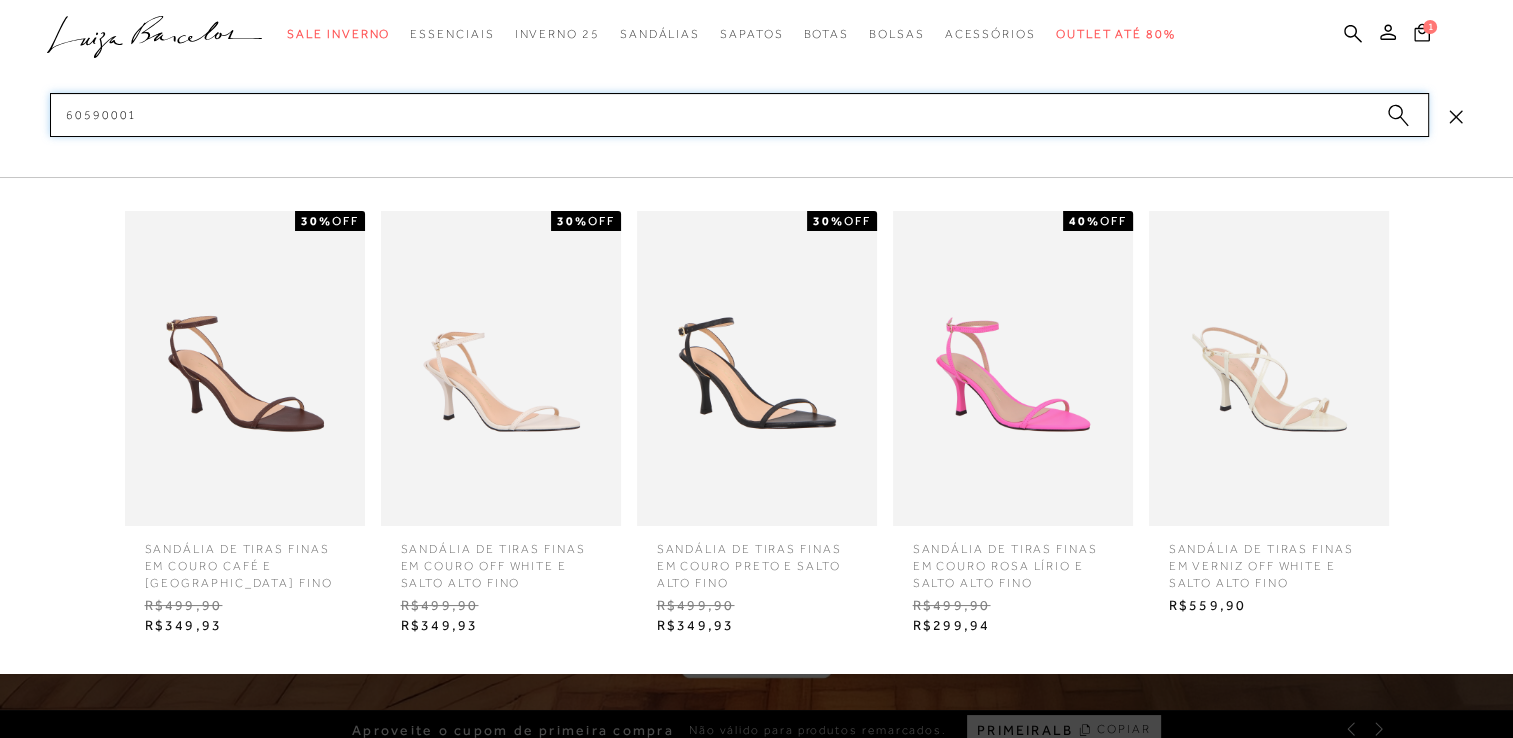 type on "605900014" 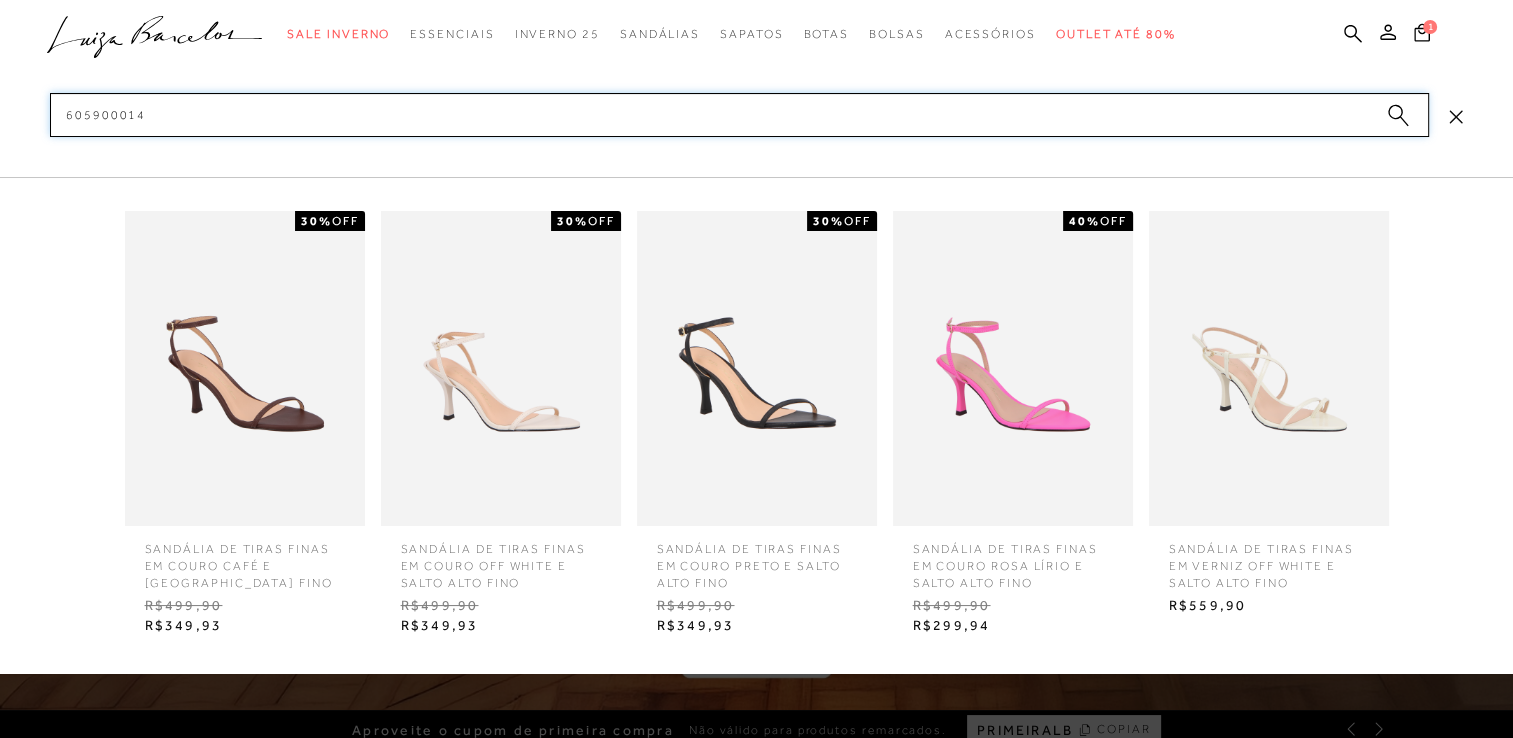 type 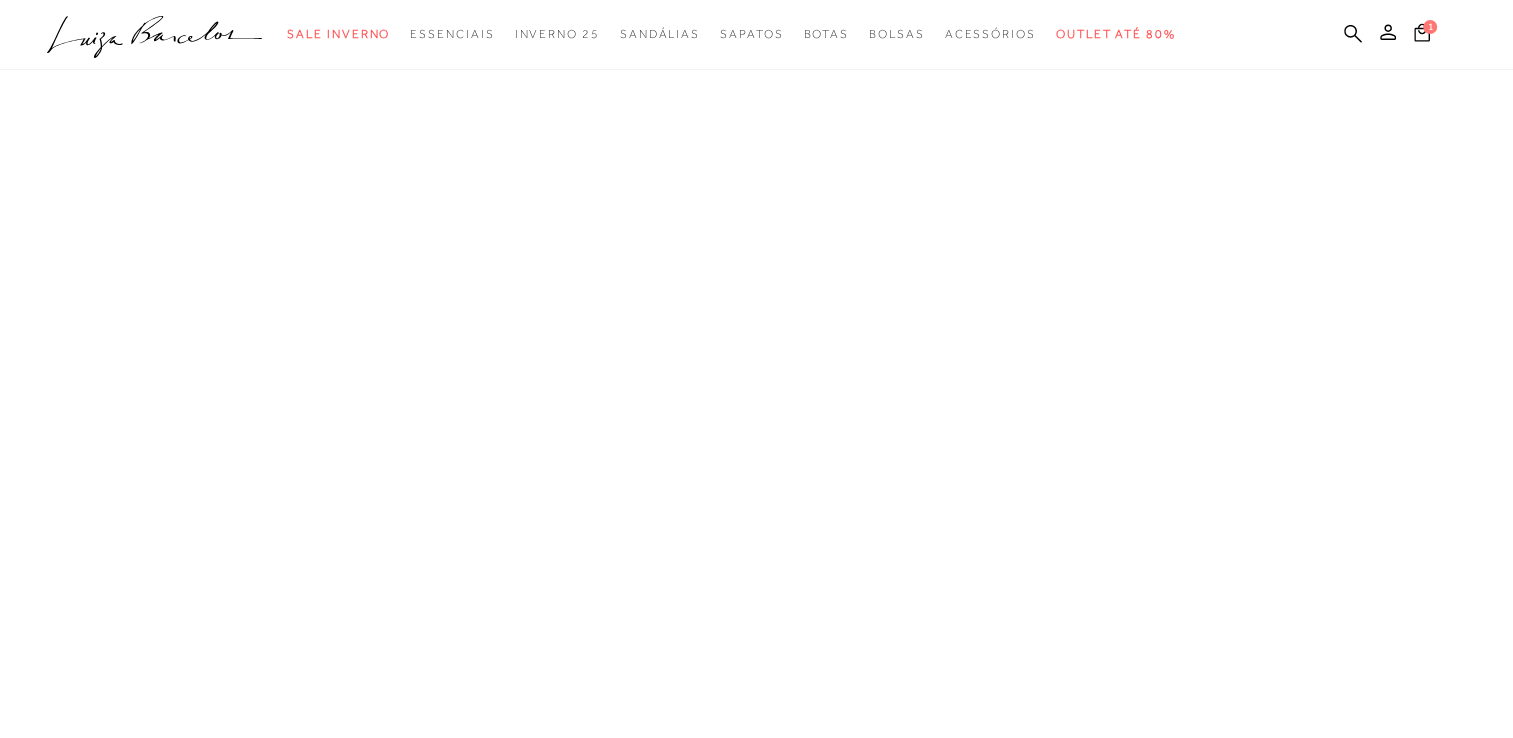 scroll, scrollTop: 0, scrollLeft: 0, axis: both 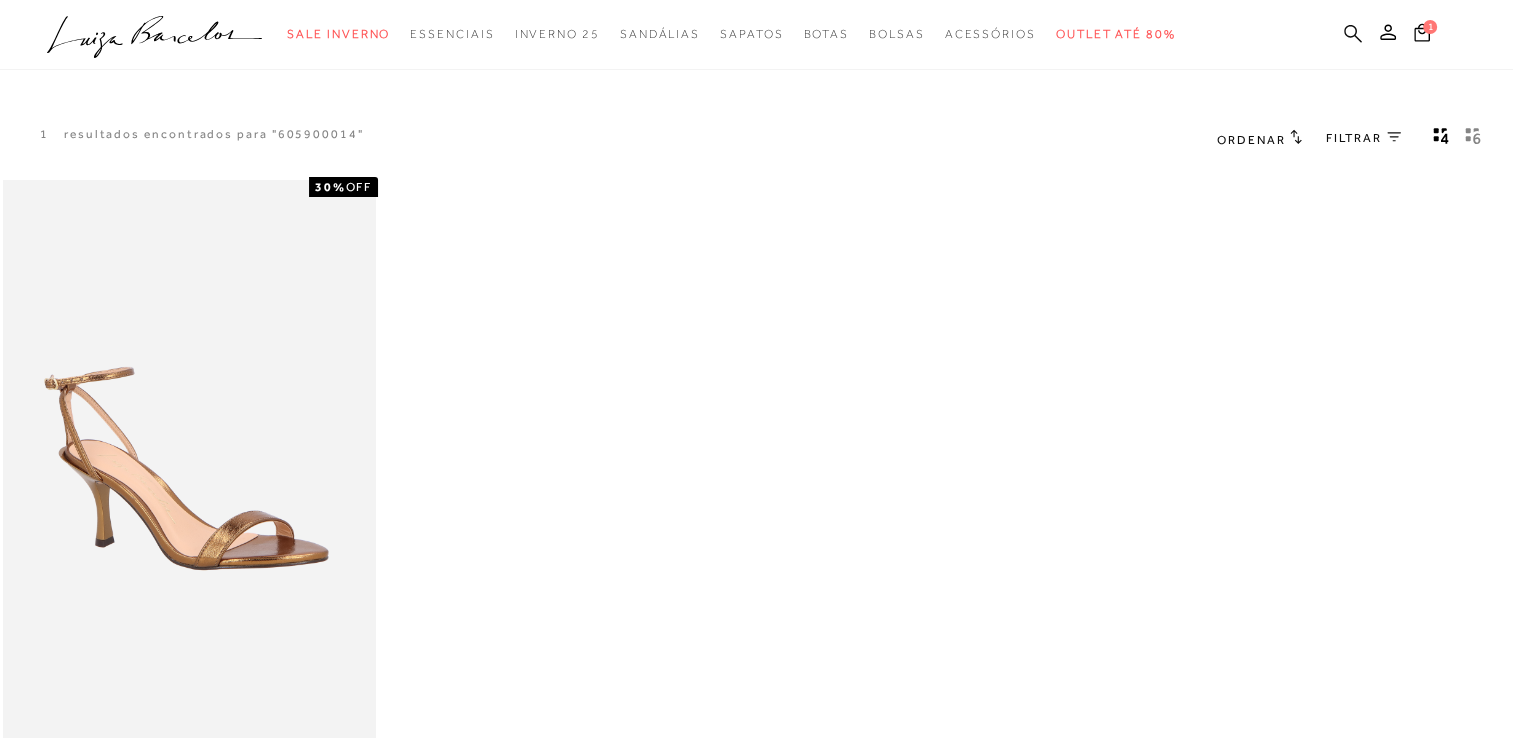 click 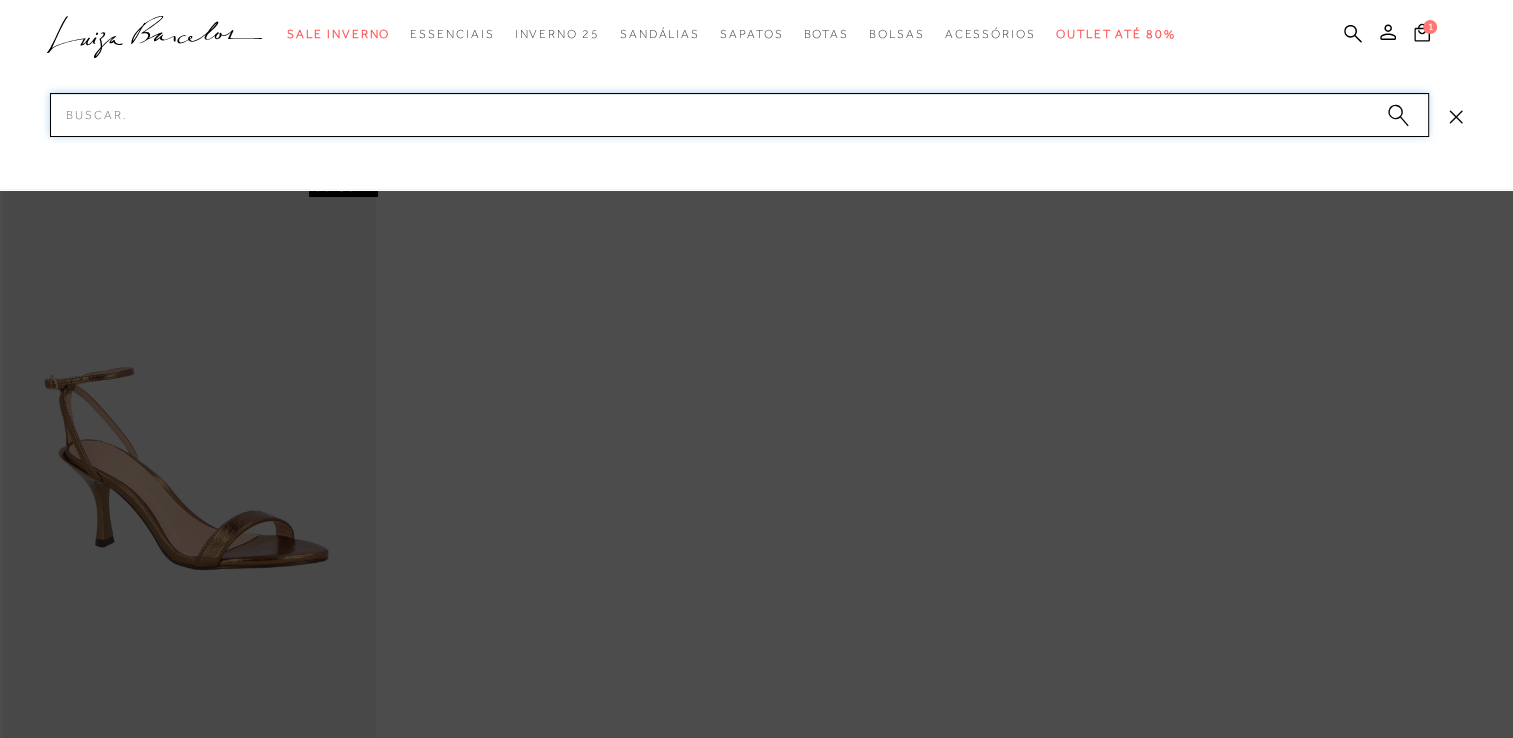 click on "Pesquisar" at bounding box center (739, 115) 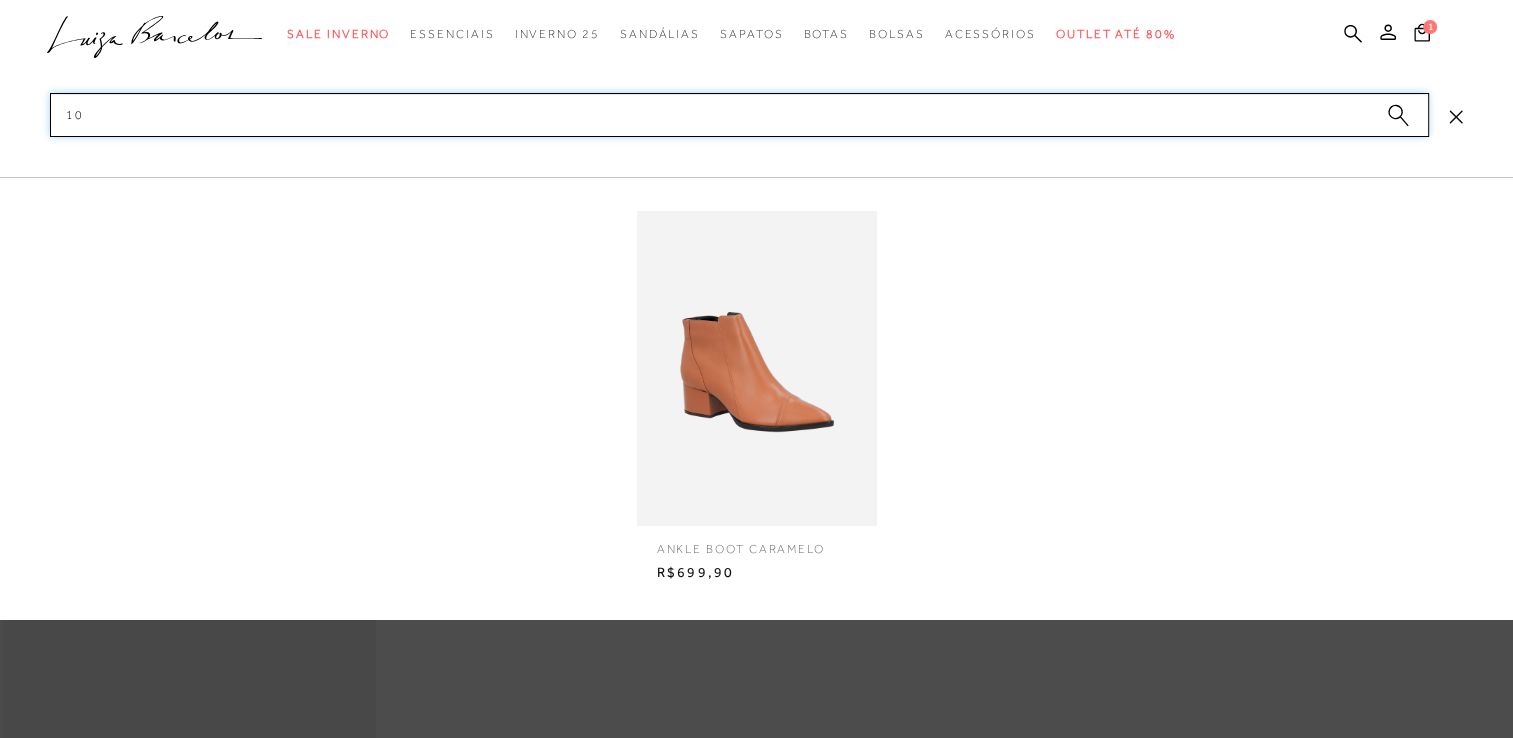 type on "1" 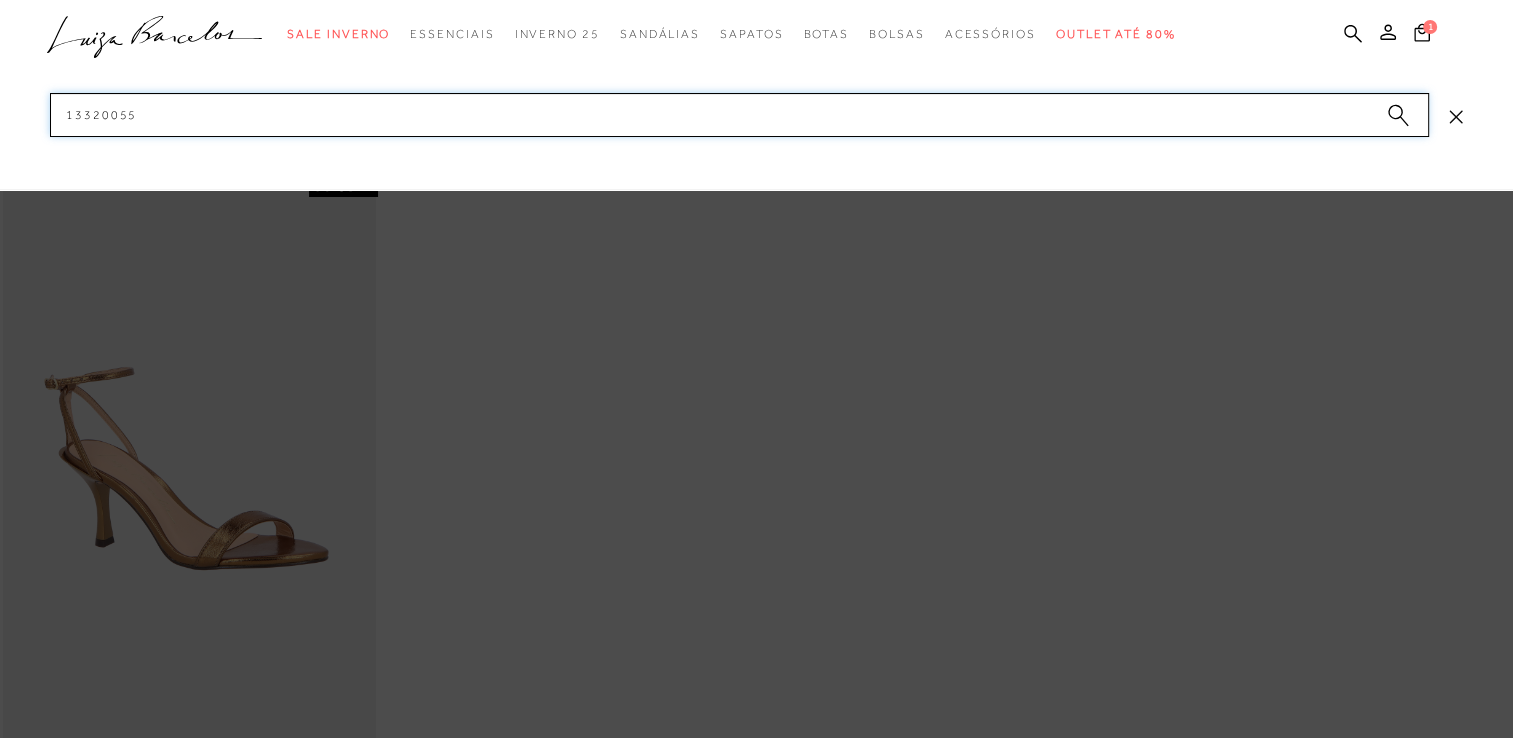 type on "133200551" 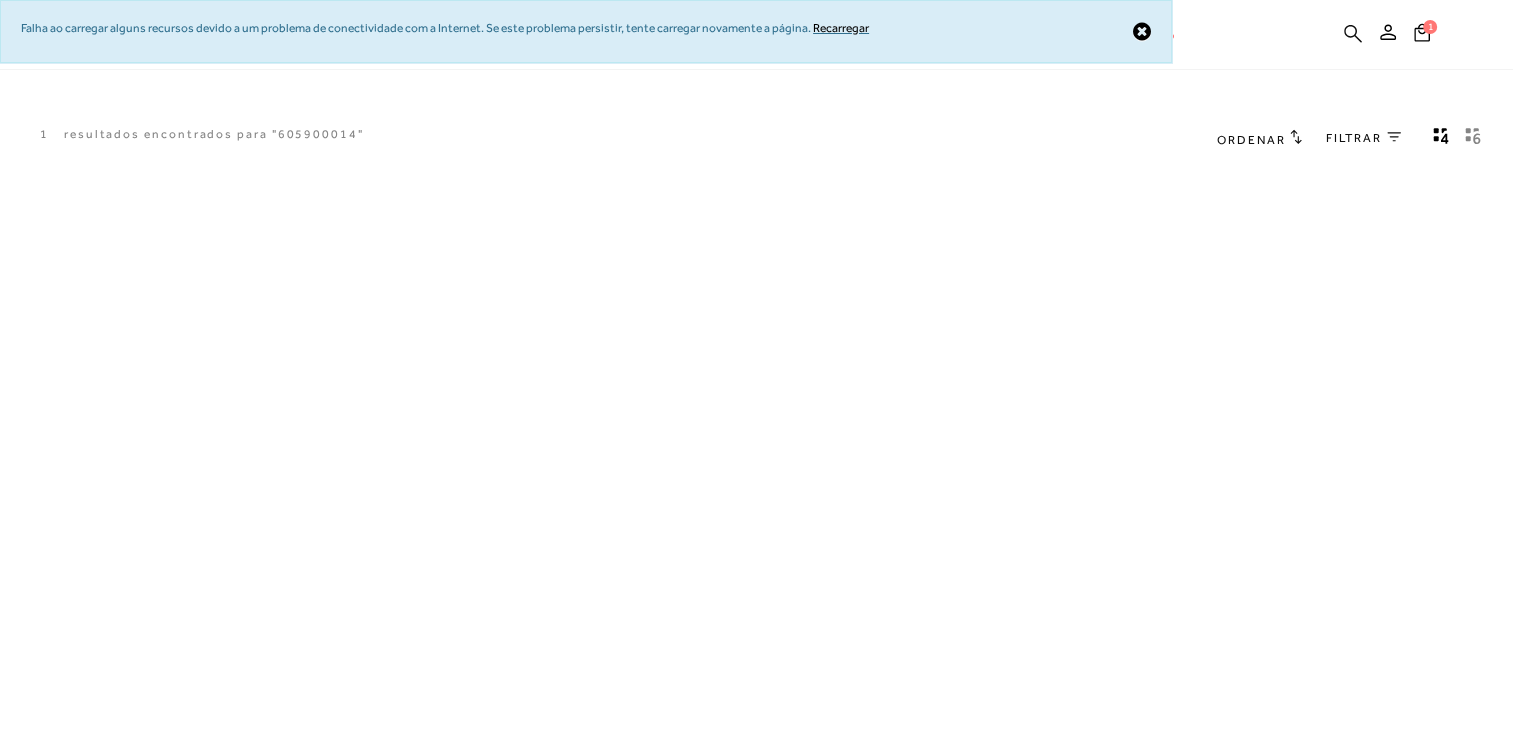 click 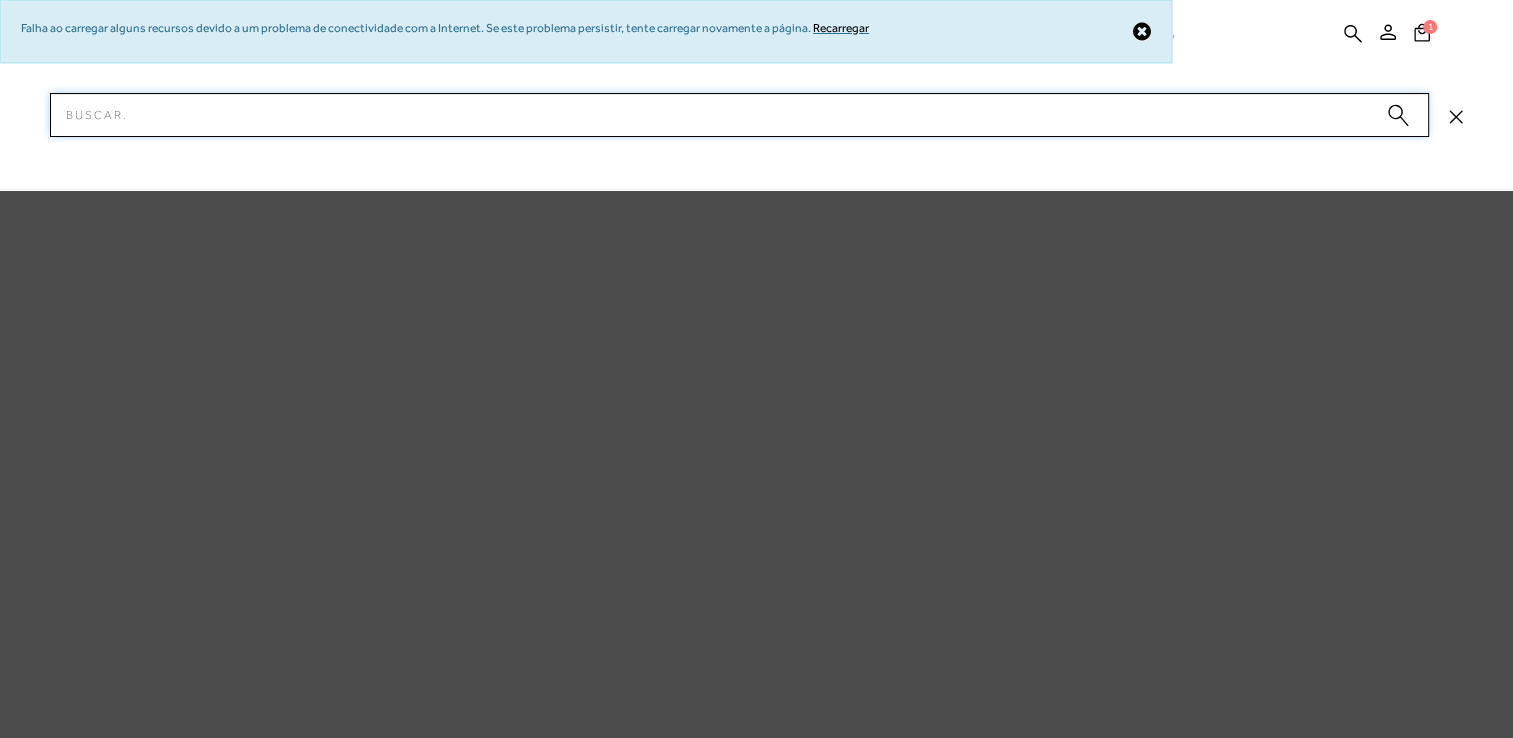 click on "Pesquisar" at bounding box center [739, 115] 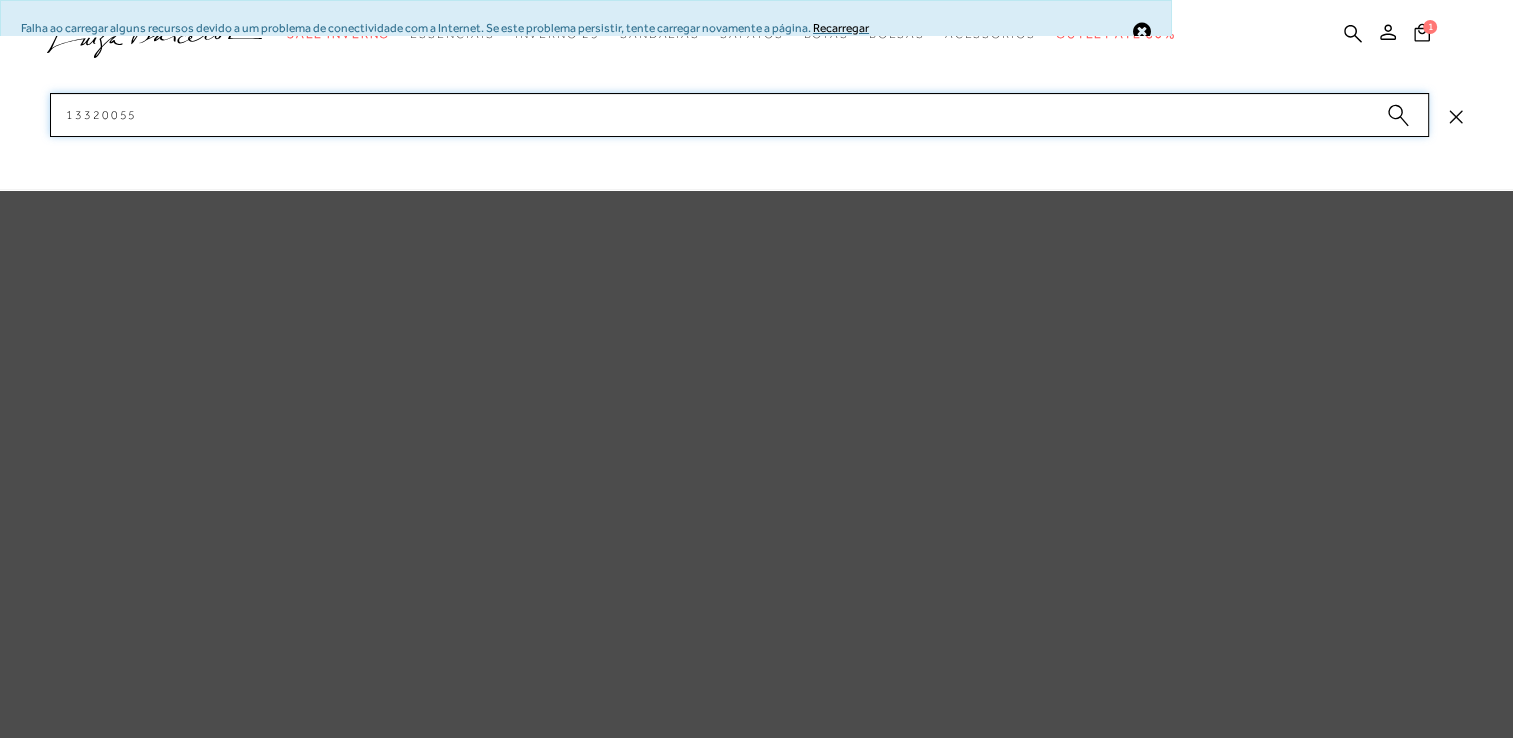 type on "133200551" 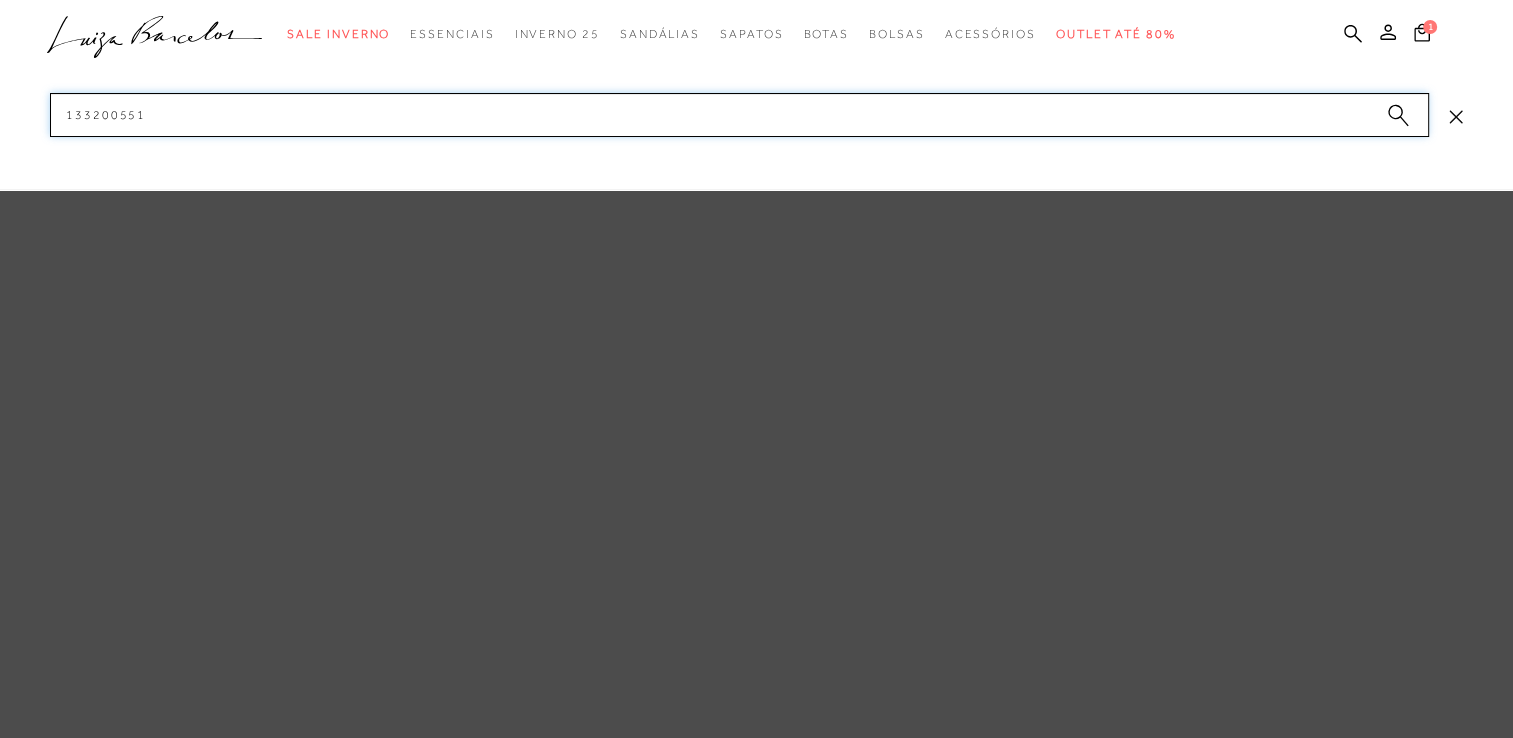type 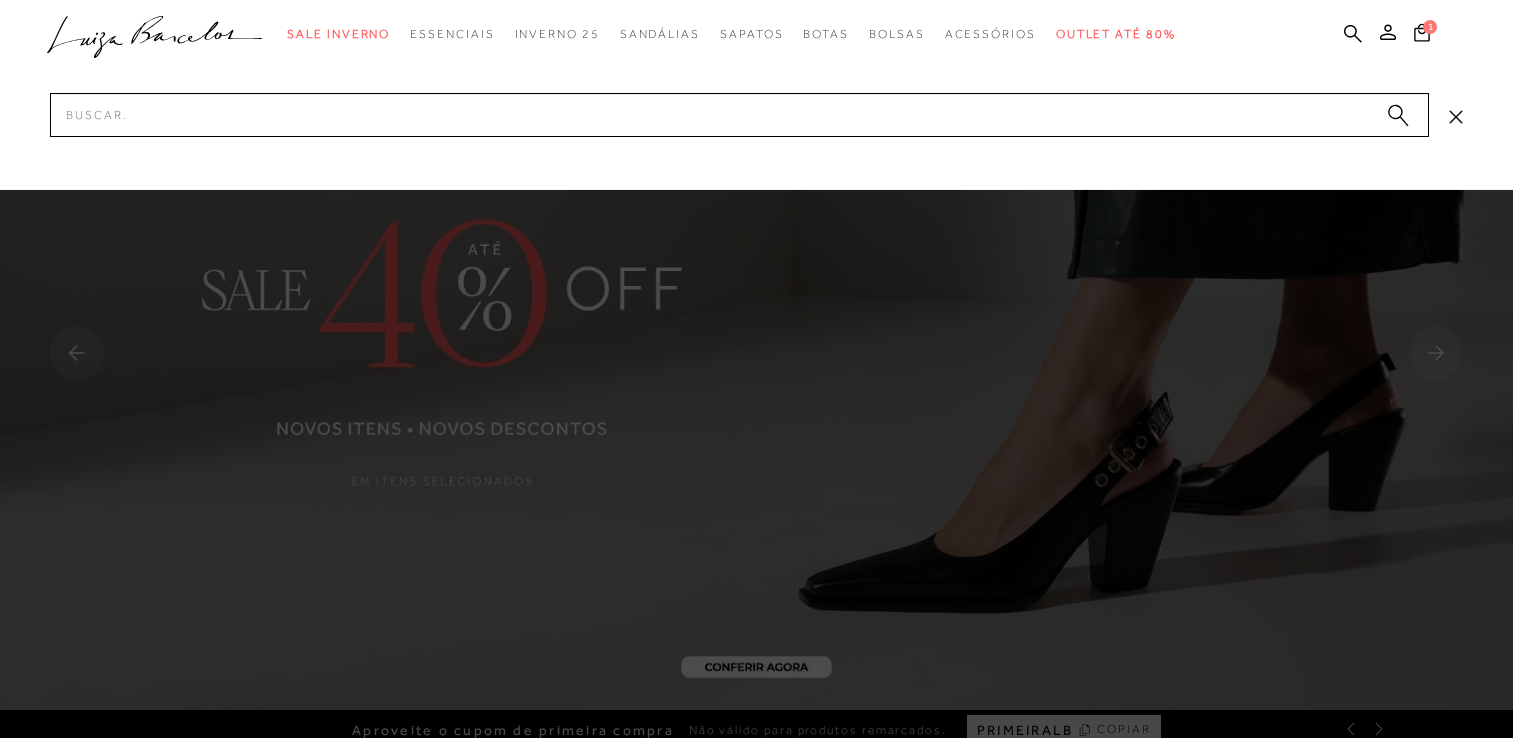 scroll, scrollTop: 0, scrollLeft: 0, axis: both 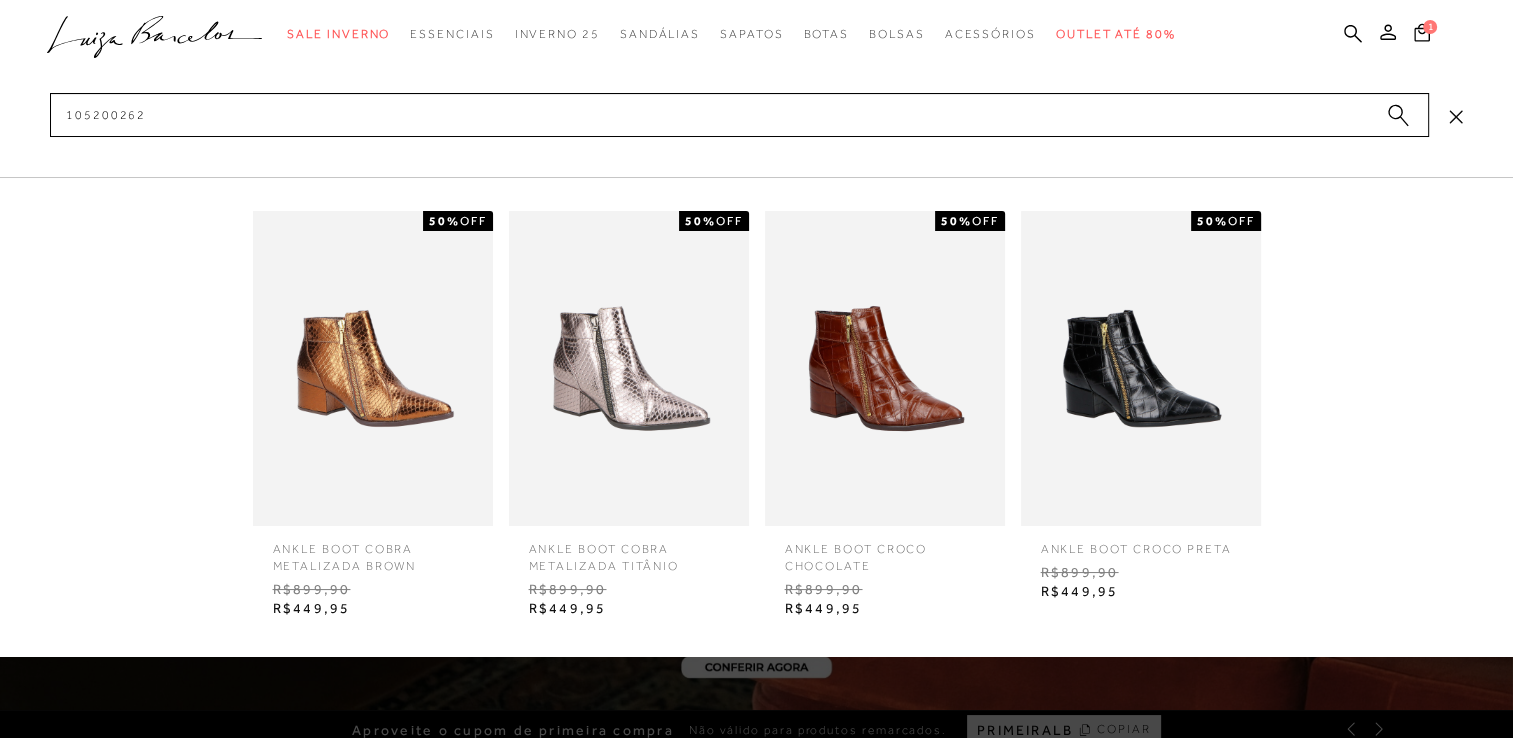 type on "105200262" 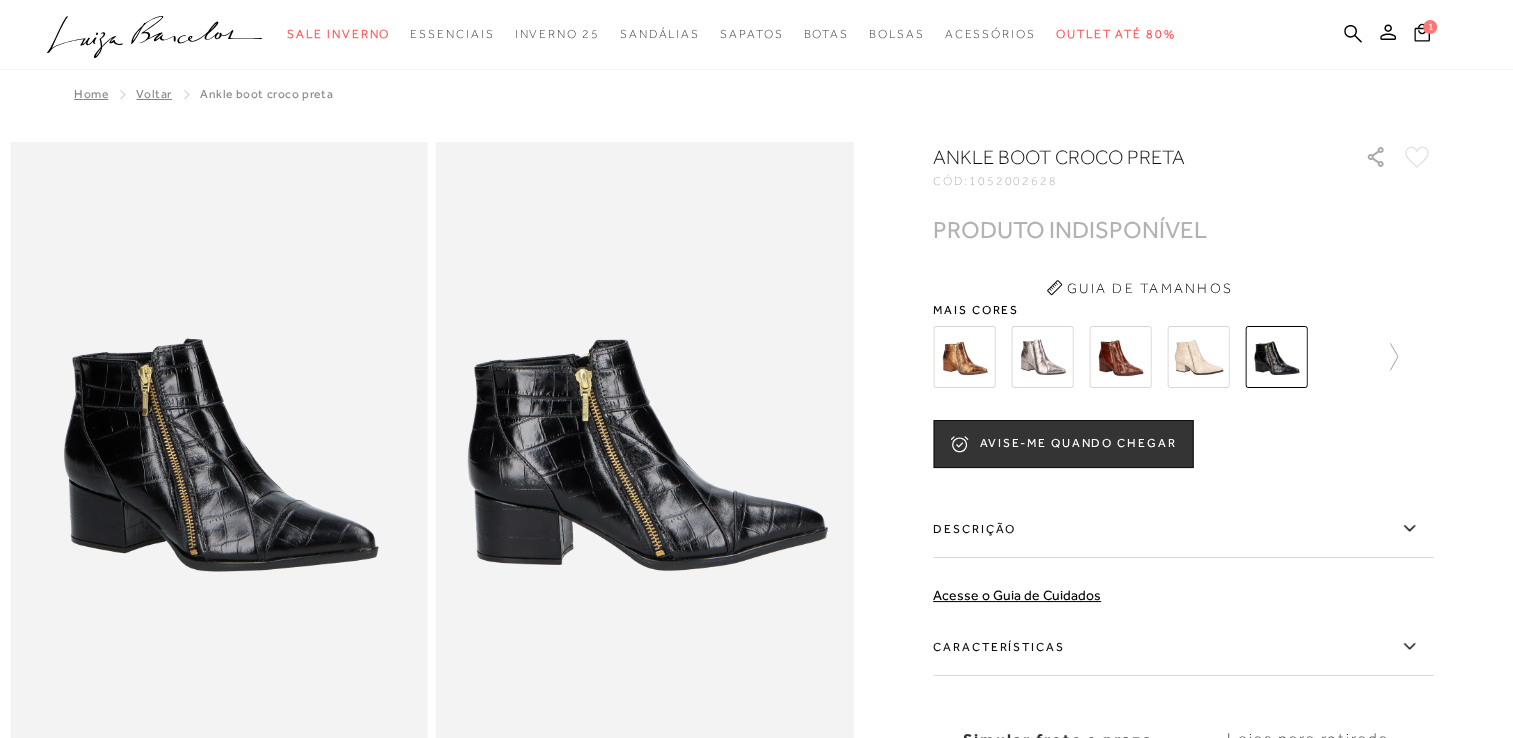 scroll, scrollTop: 0, scrollLeft: 0, axis: both 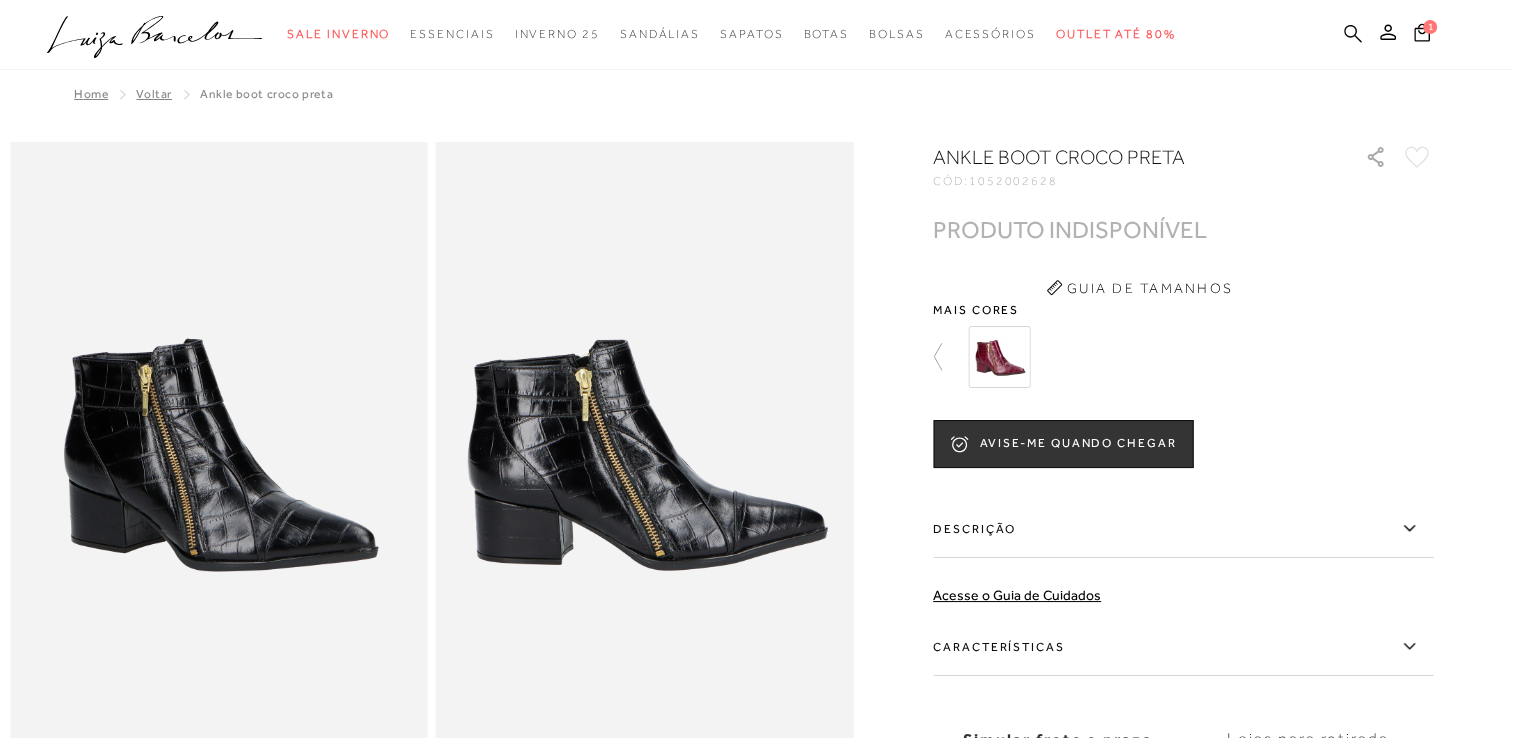 click 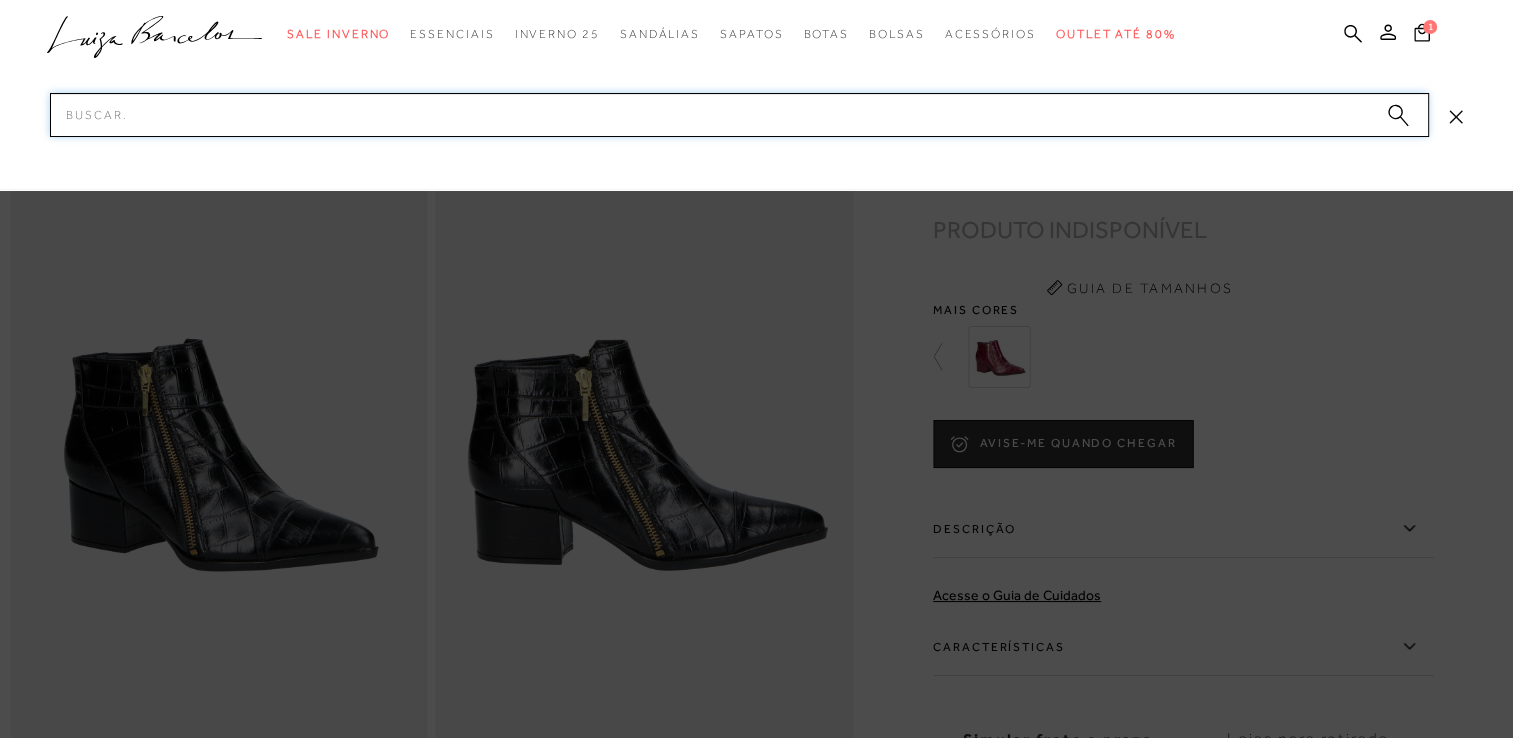 click on "Pesquisar" at bounding box center [739, 115] 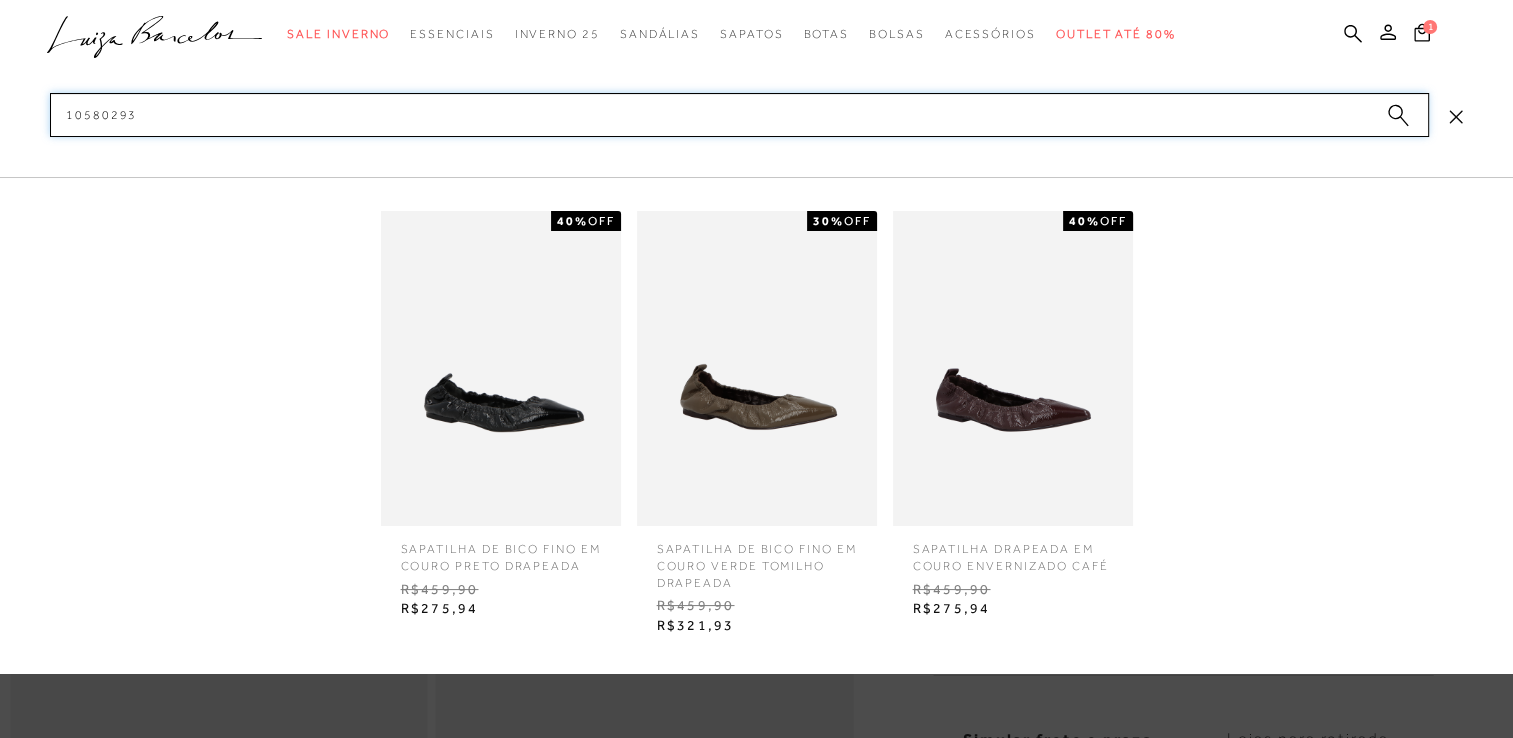 type on "10580293" 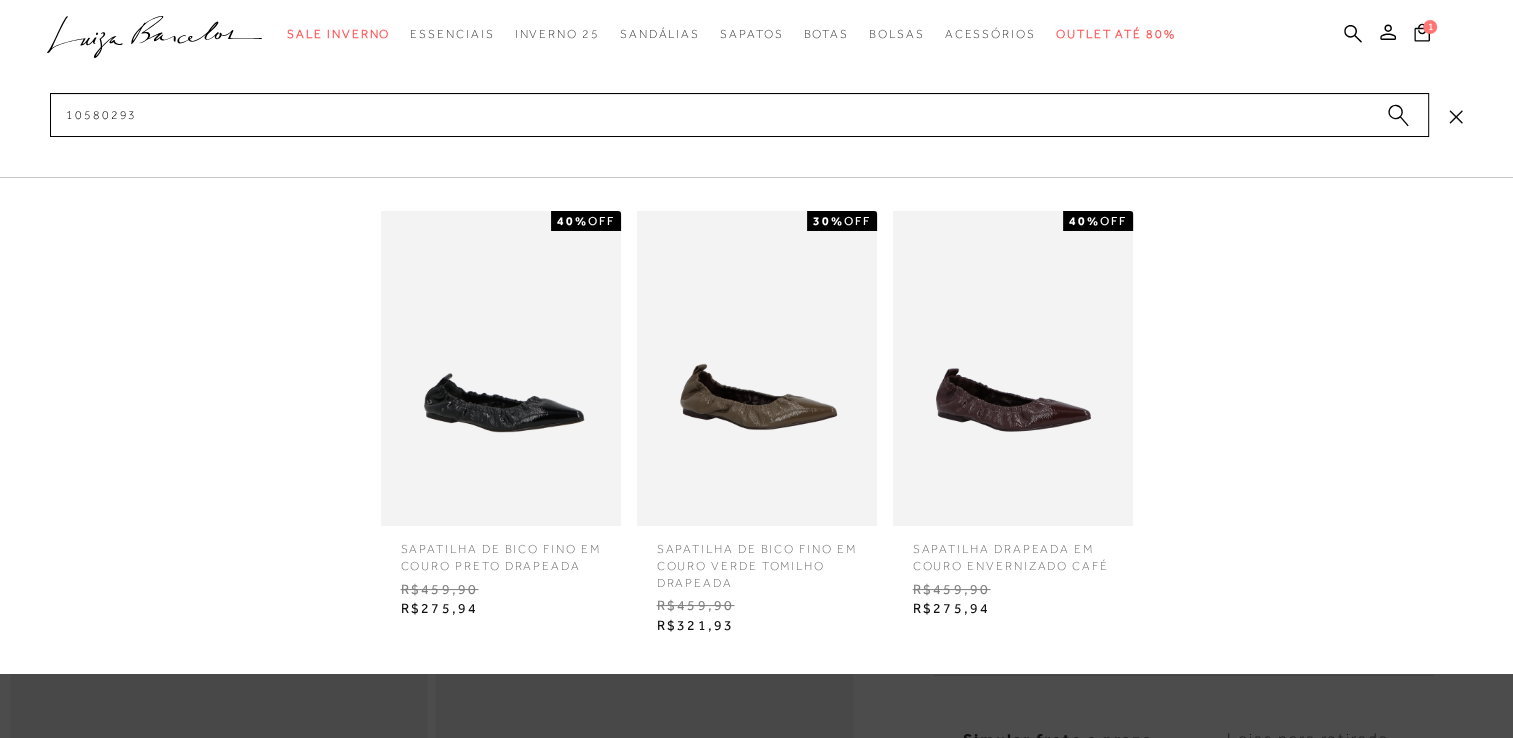 click at bounding box center [501, 368] 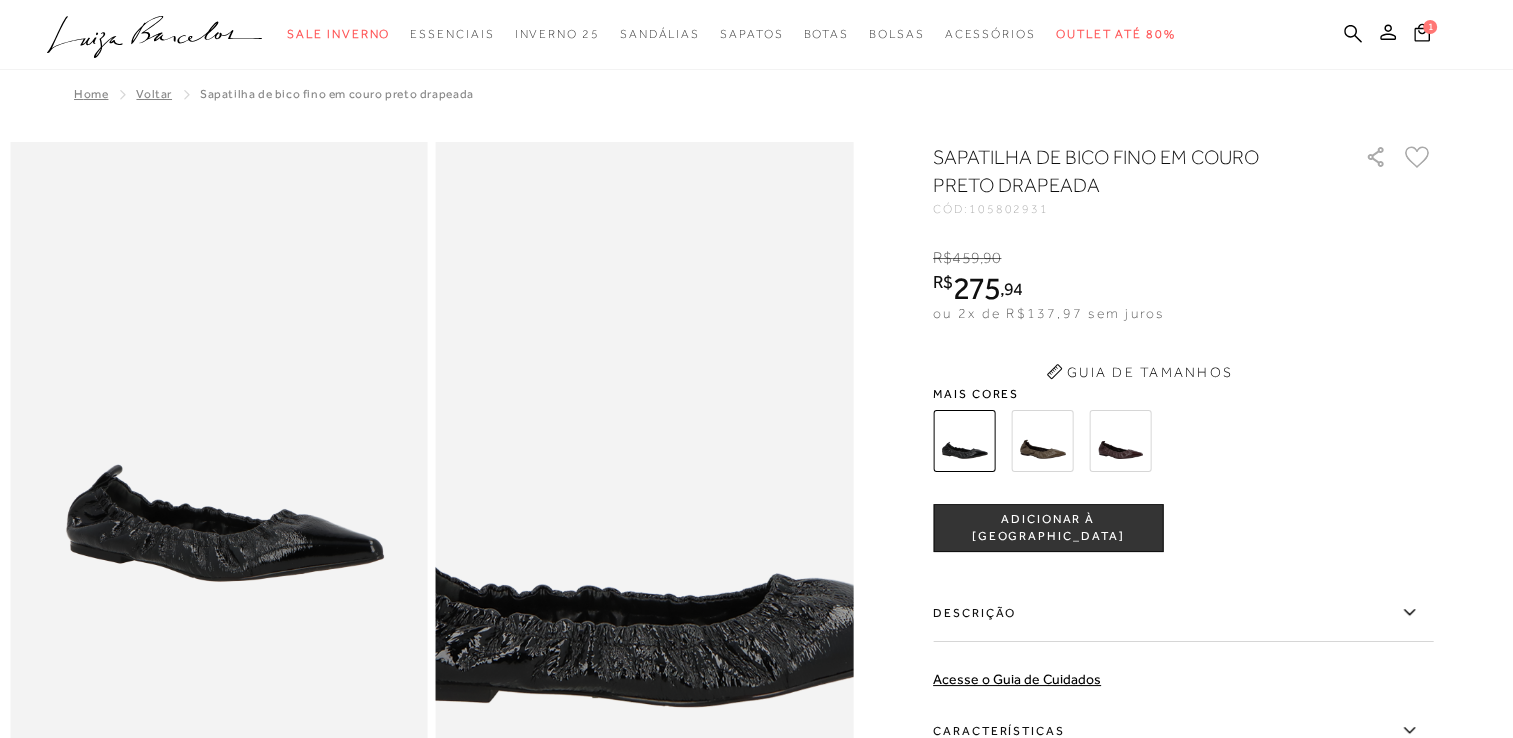 scroll, scrollTop: 0, scrollLeft: 0, axis: both 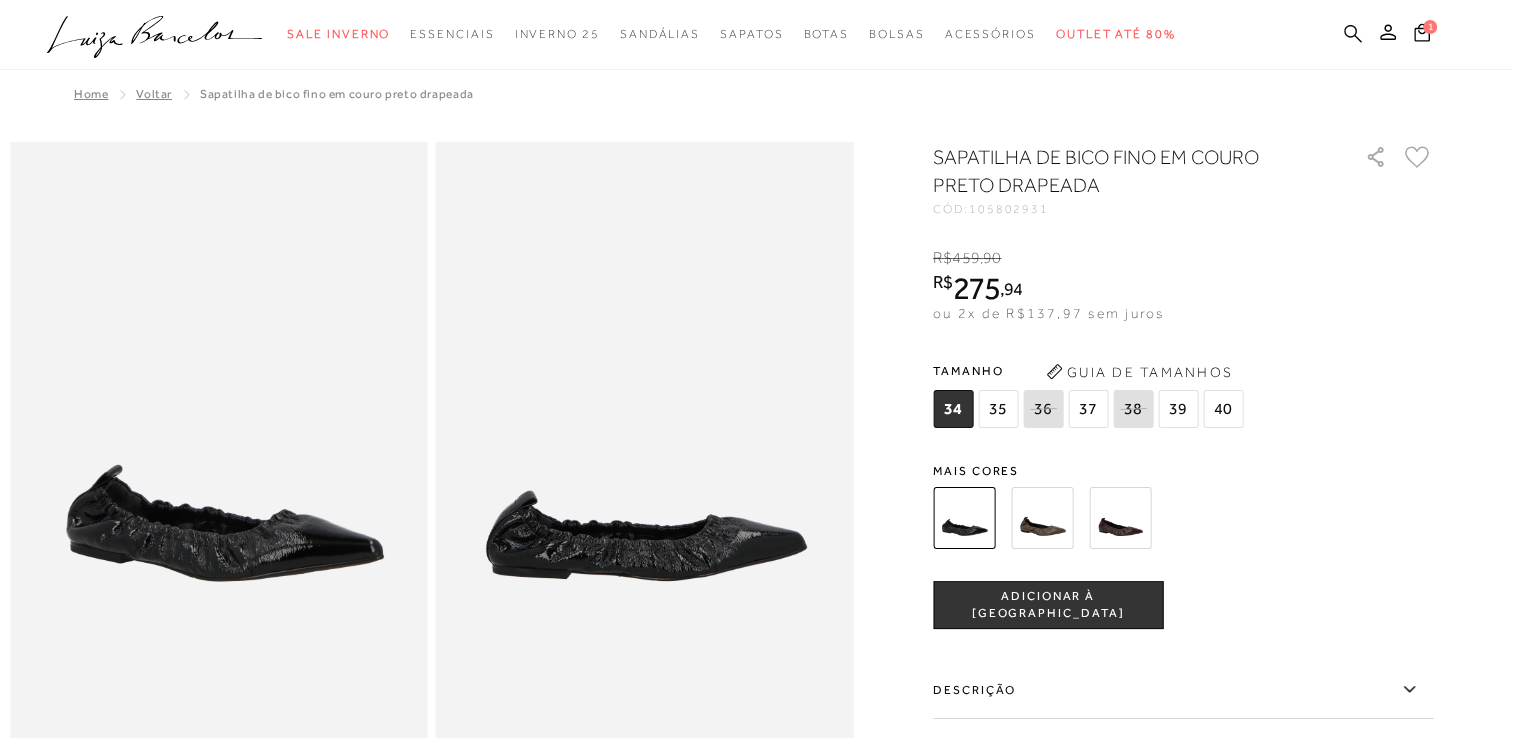 click 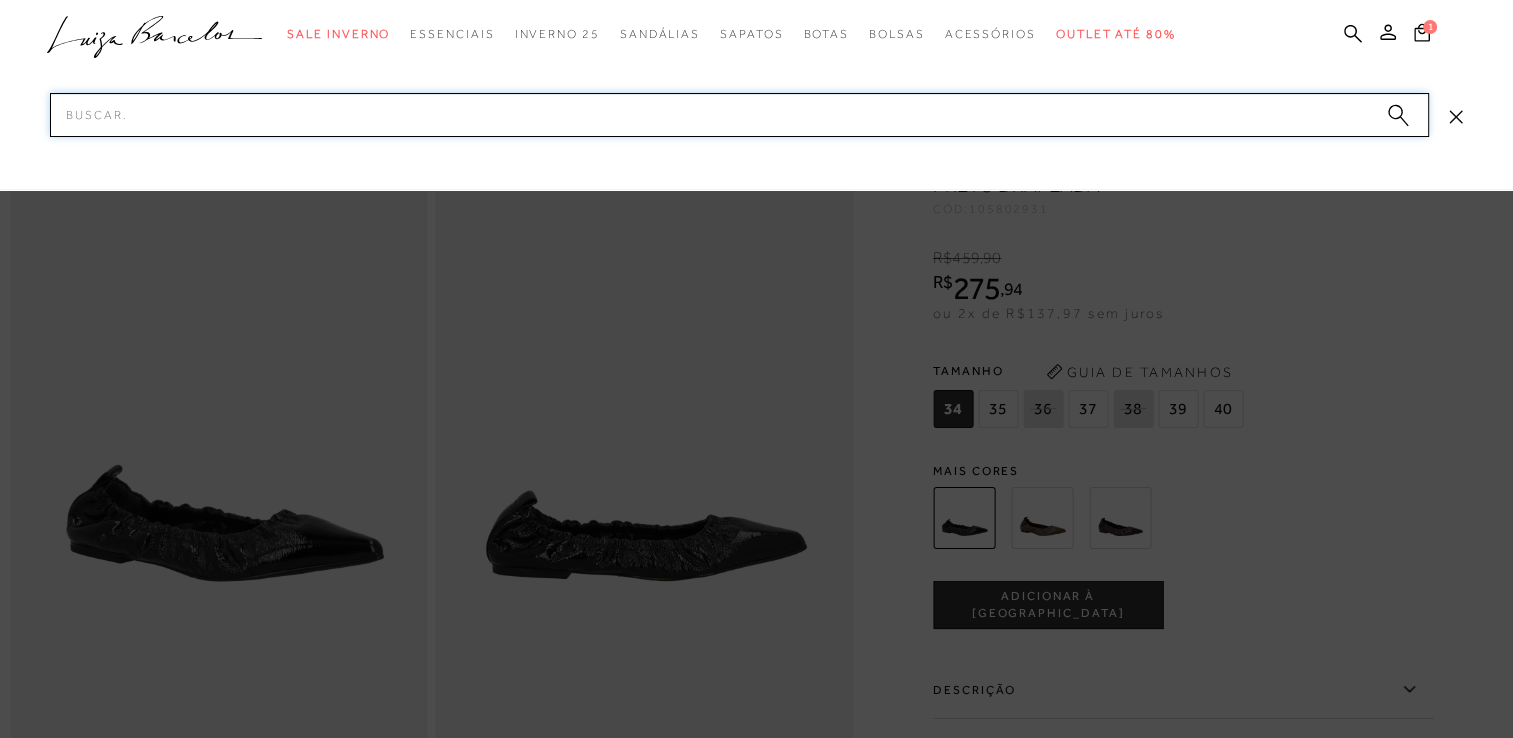 click on "Pesquisar" at bounding box center [739, 115] 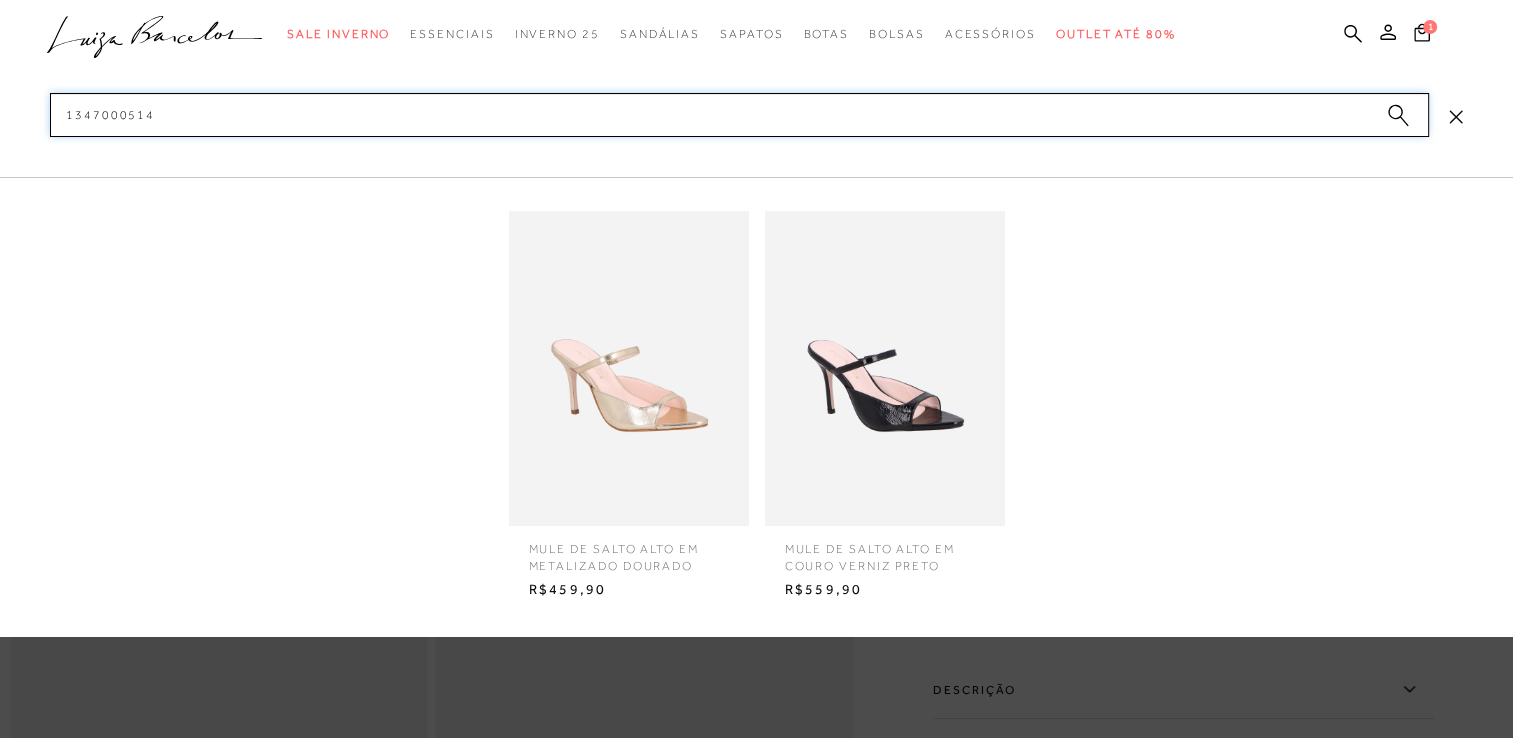 drag, startPoint x: 228, startPoint y: 118, endPoint x: 0, endPoint y: 152, distance: 230.52115 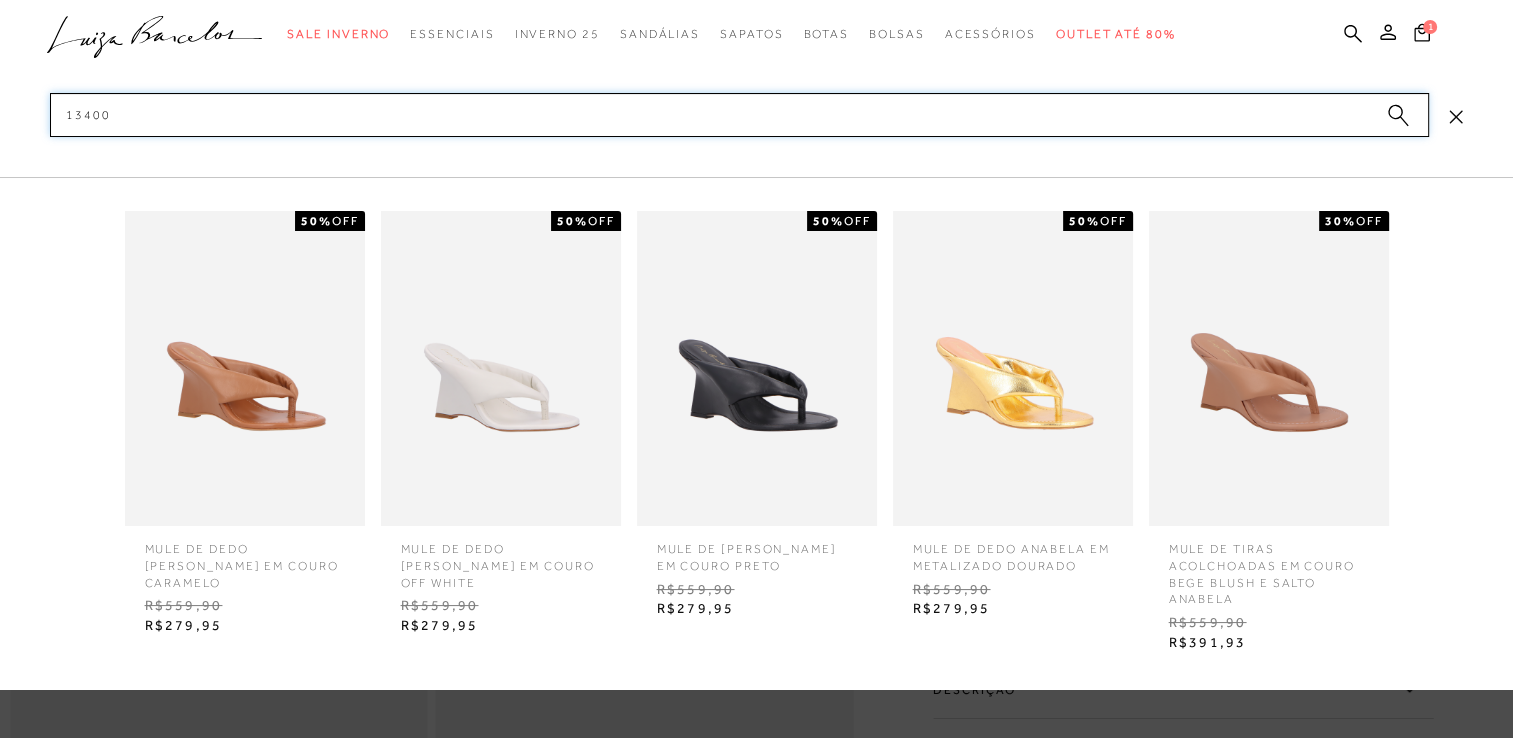 type on "13400" 